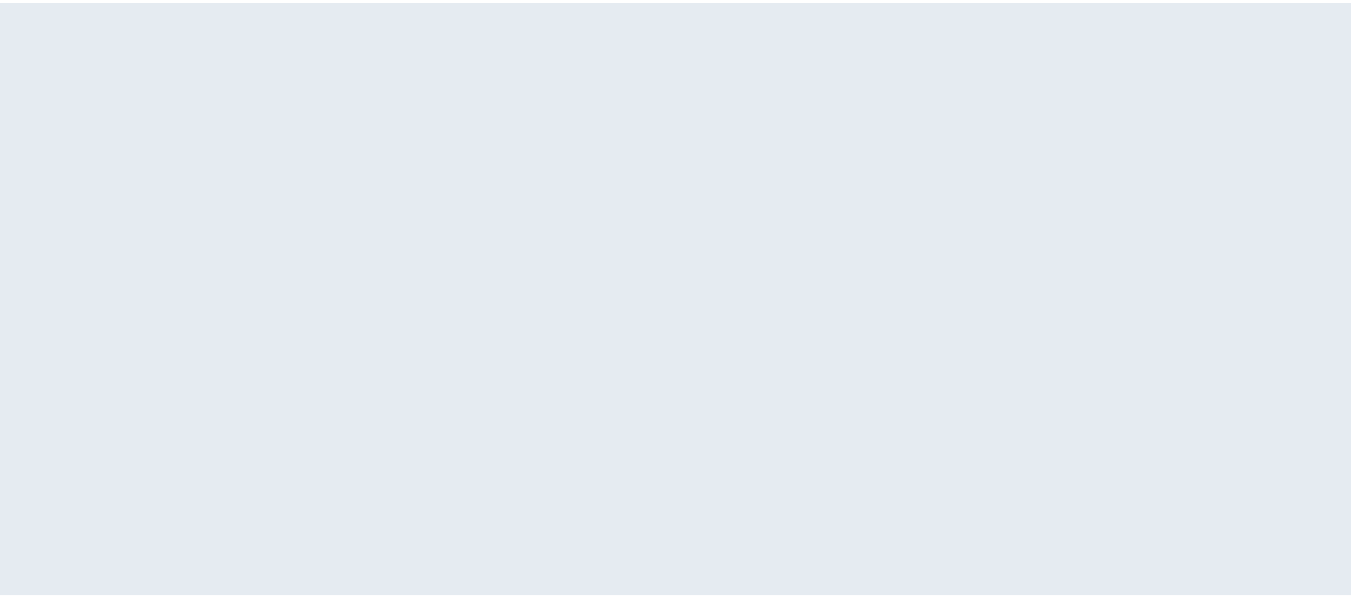 scroll, scrollTop: 0, scrollLeft: 0, axis: both 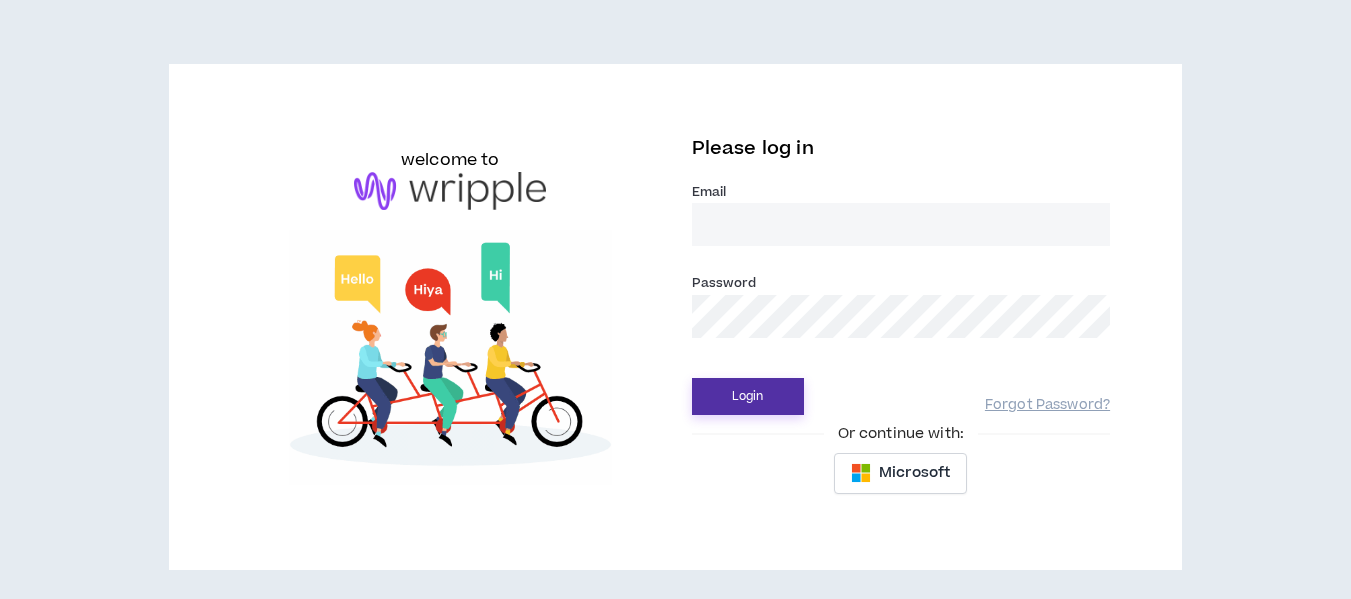type on "[EMAIL_ADDRESS][DOMAIN_NAME]" 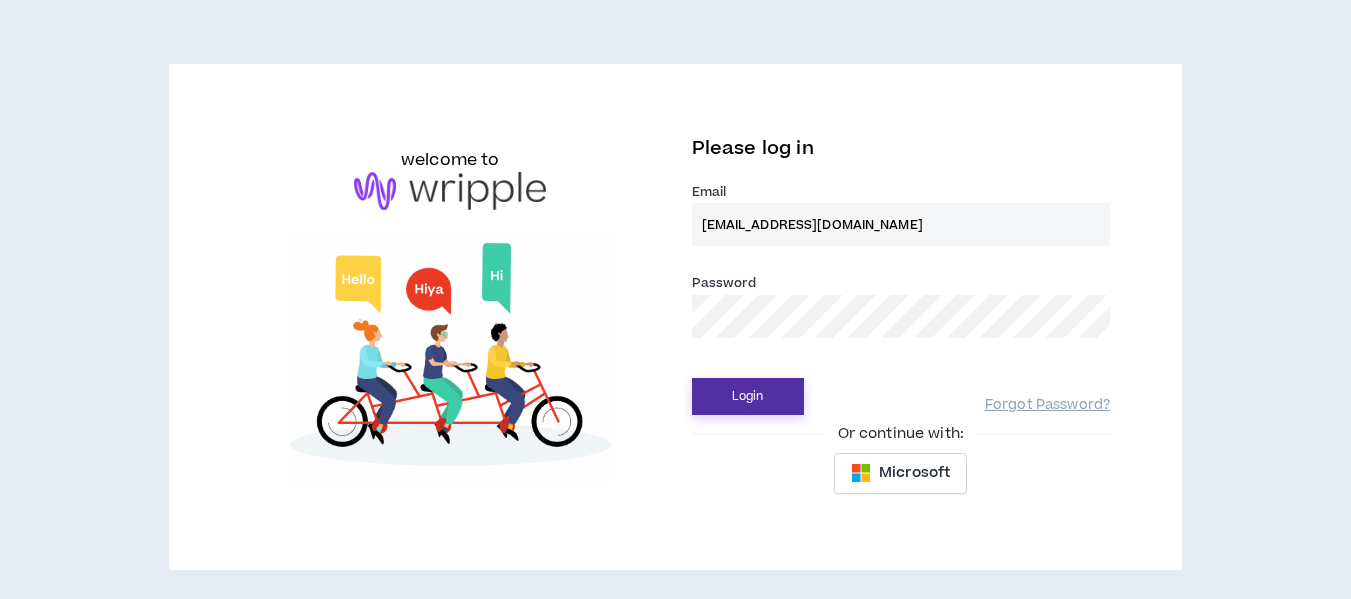 click on "Login" at bounding box center [748, 396] 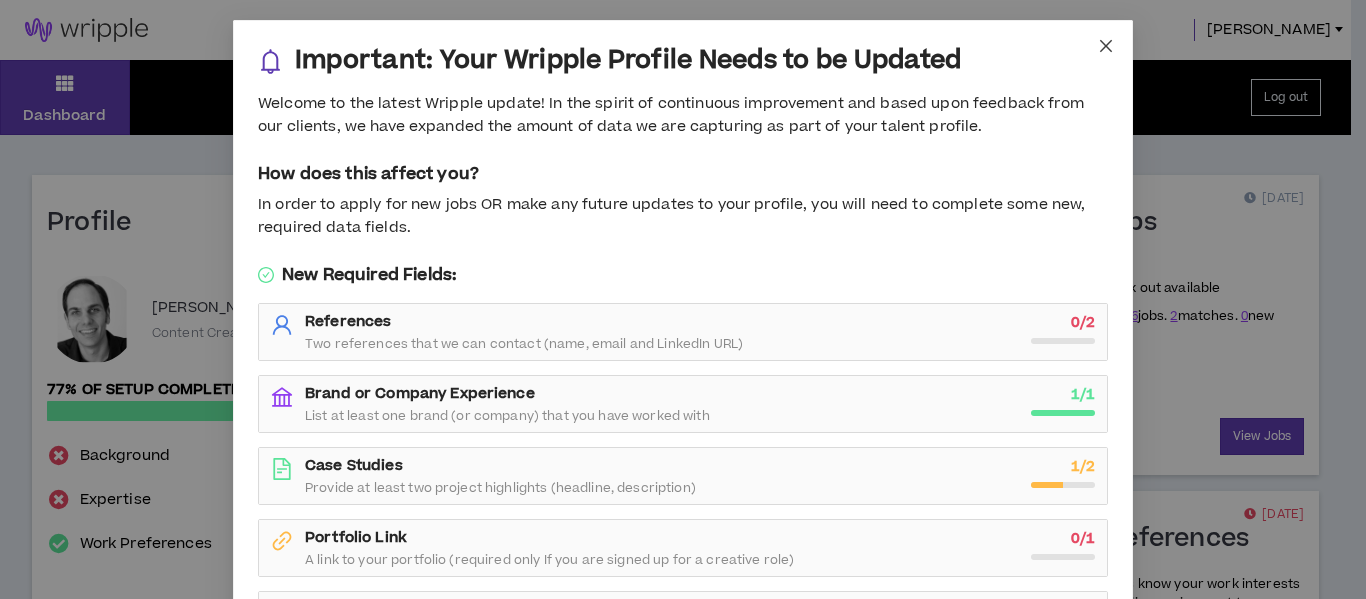 click 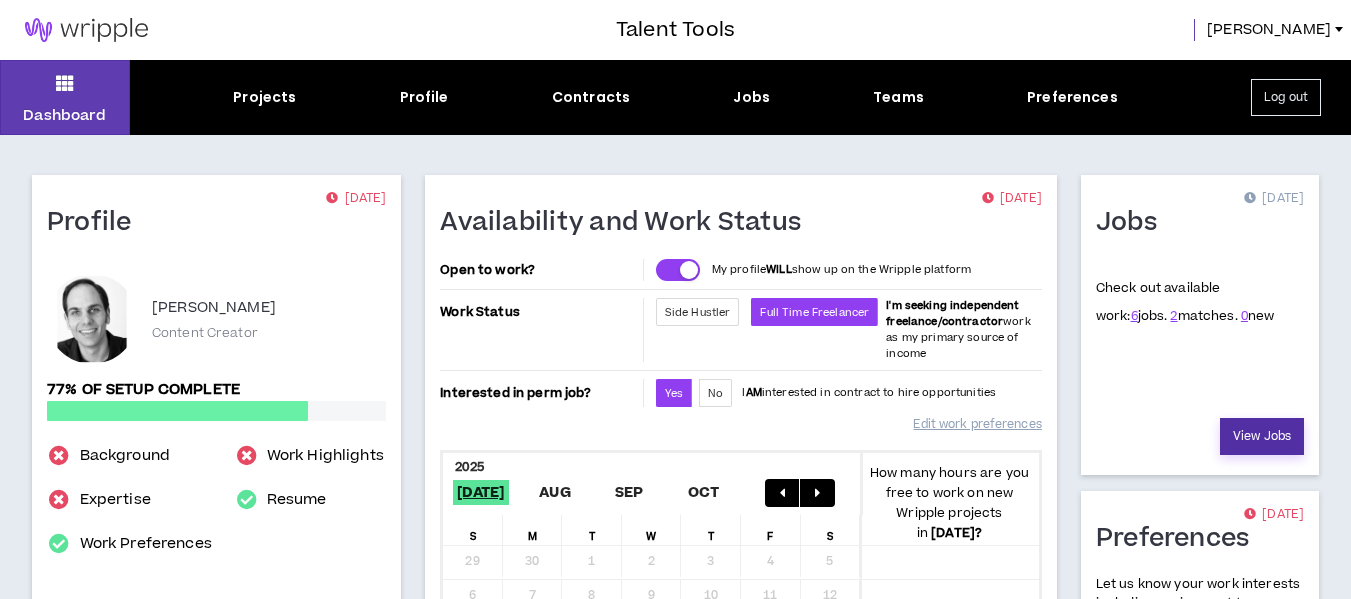 click on "View Jobs" at bounding box center [1262, 436] 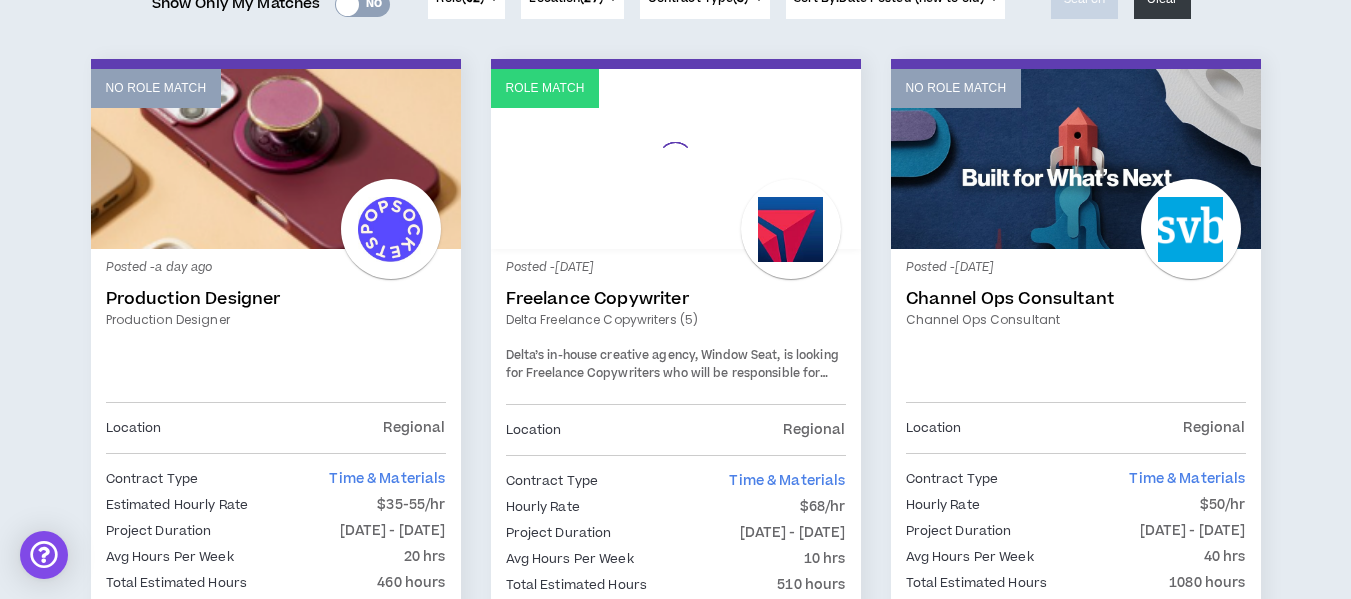 scroll, scrollTop: 500, scrollLeft: 0, axis: vertical 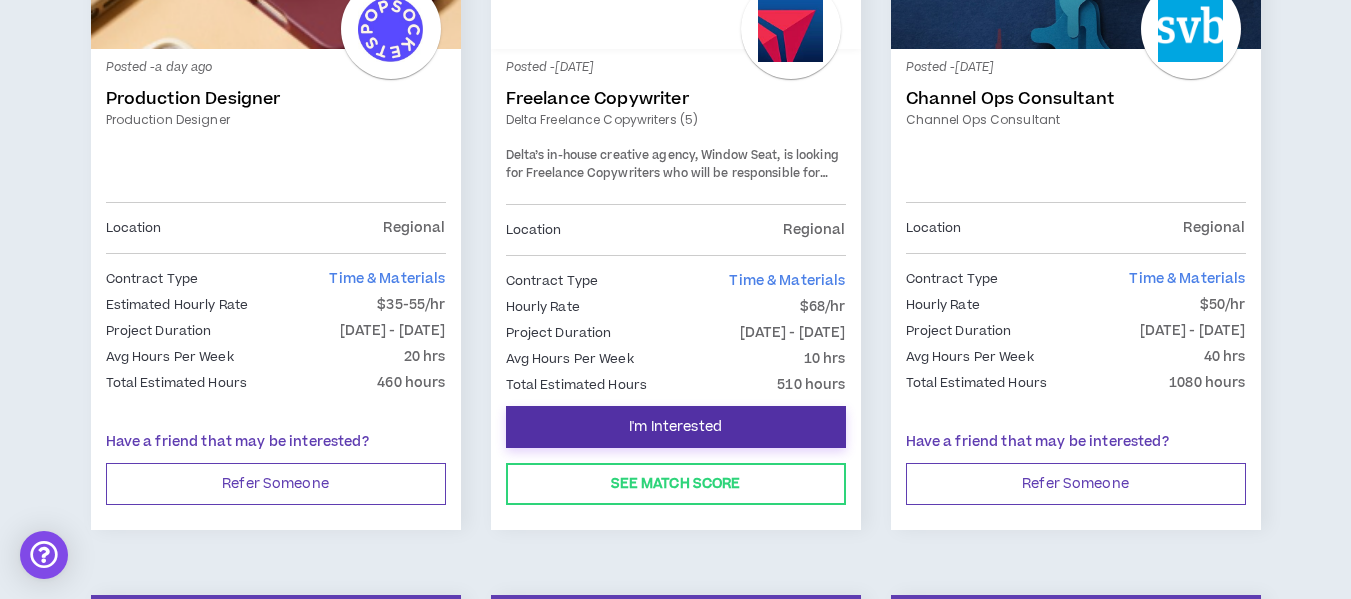 click on "I'm Interested" at bounding box center [675, 427] 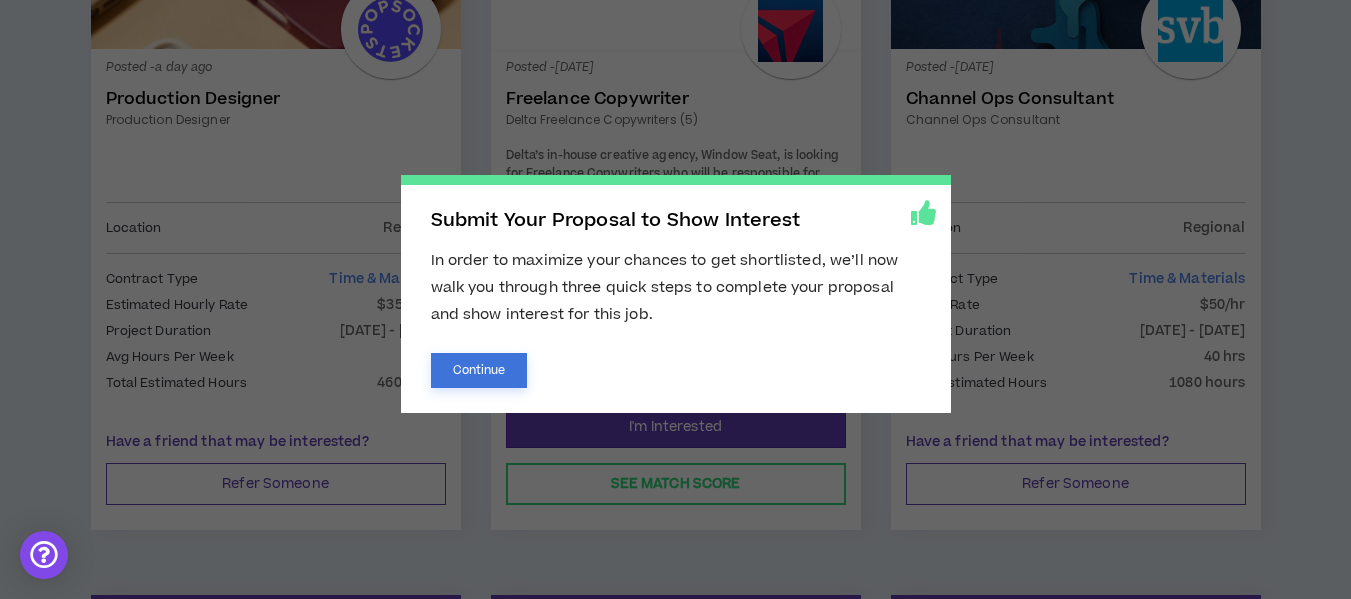 click on "Continue" at bounding box center [479, 370] 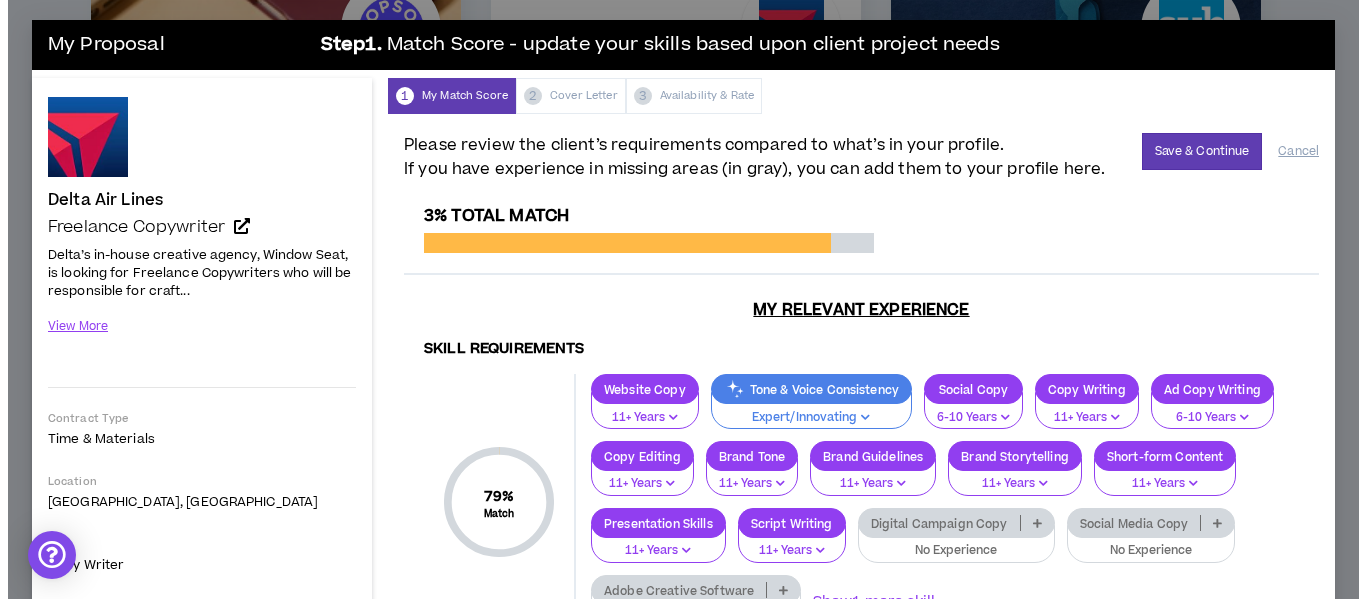 scroll, scrollTop: 0, scrollLeft: 0, axis: both 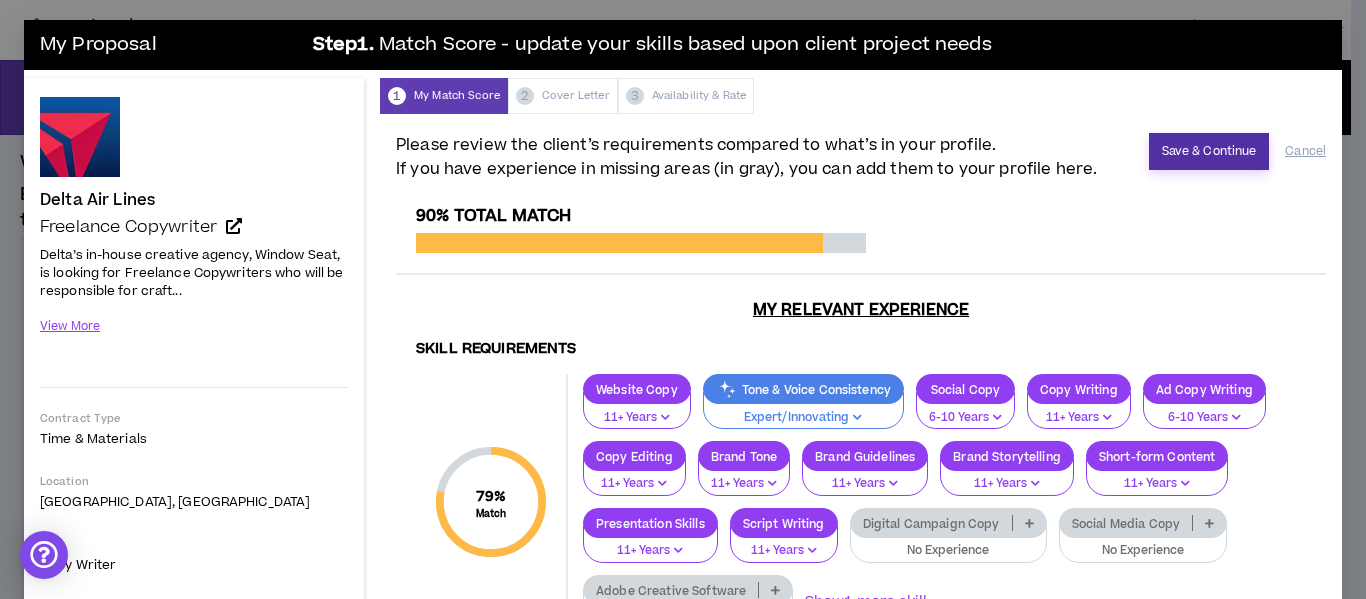 click on "Save & Continue" at bounding box center [1209, 151] 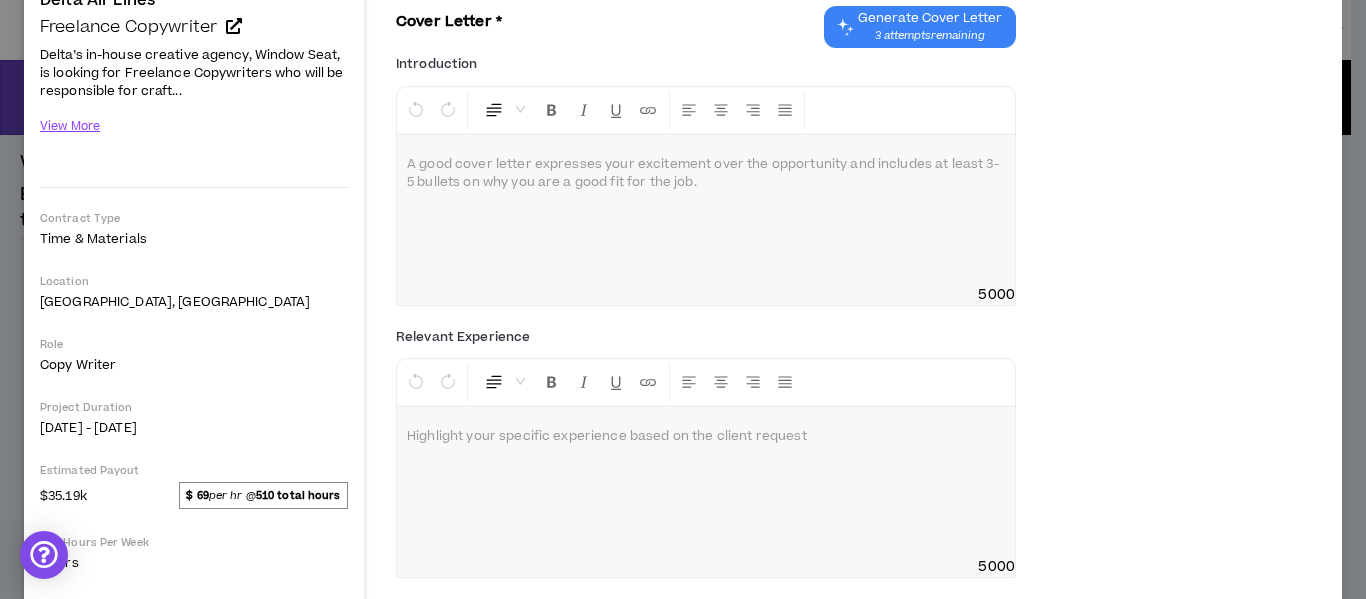 scroll, scrollTop: 100, scrollLeft: 0, axis: vertical 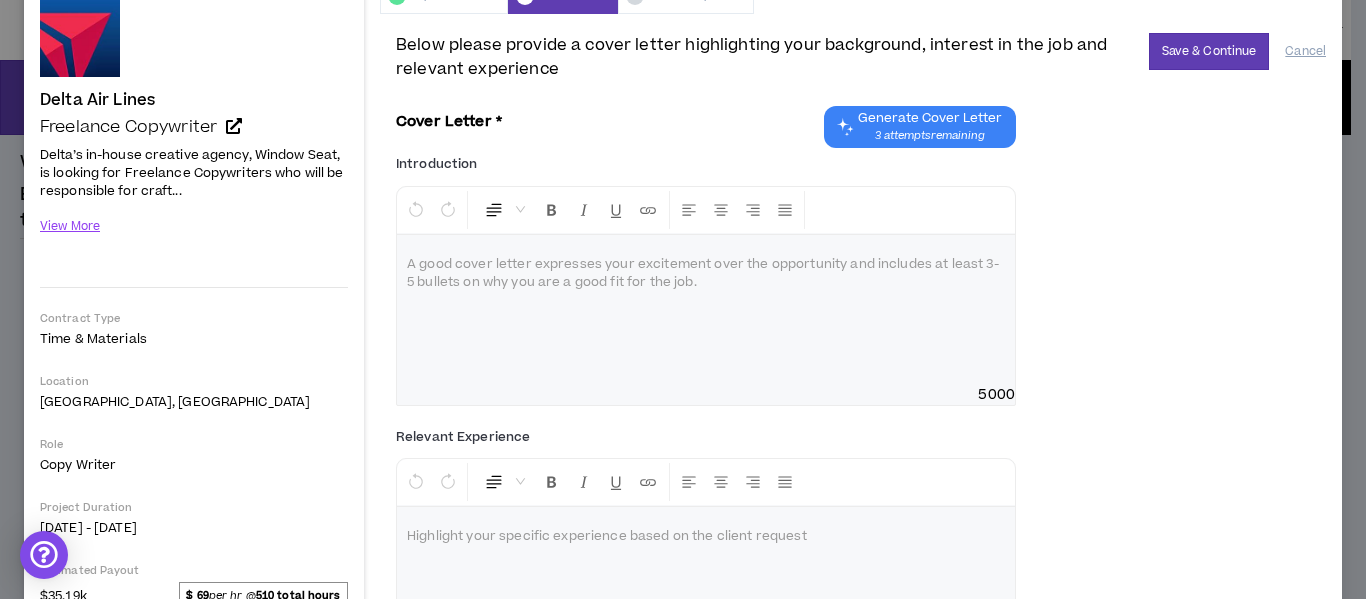 click at bounding box center (706, 310) 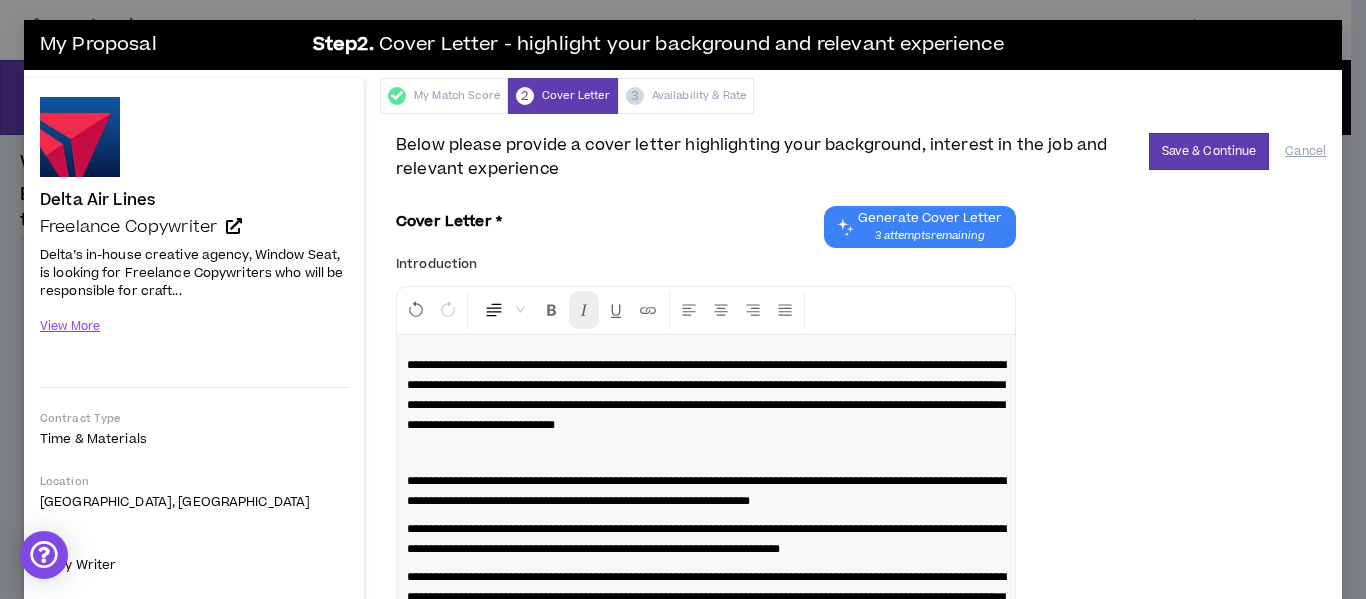 scroll, scrollTop: 200, scrollLeft: 0, axis: vertical 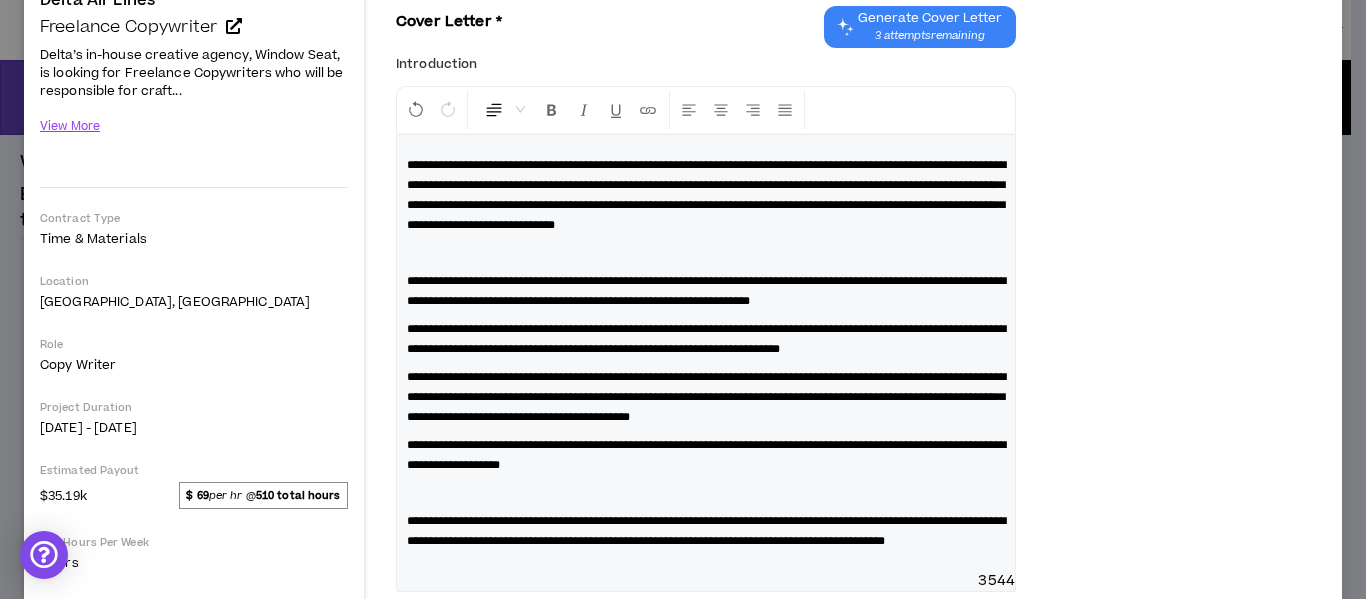 click on "**********" at bounding box center (706, 291) 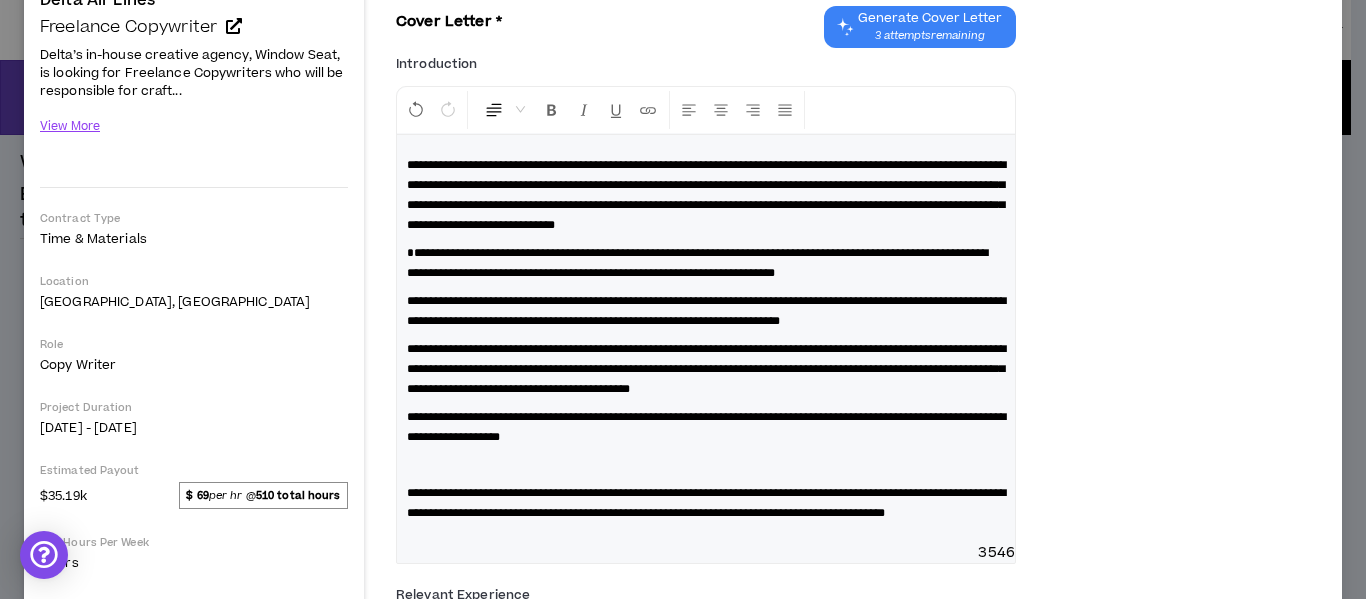 click on "**********" at bounding box center [706, 195] 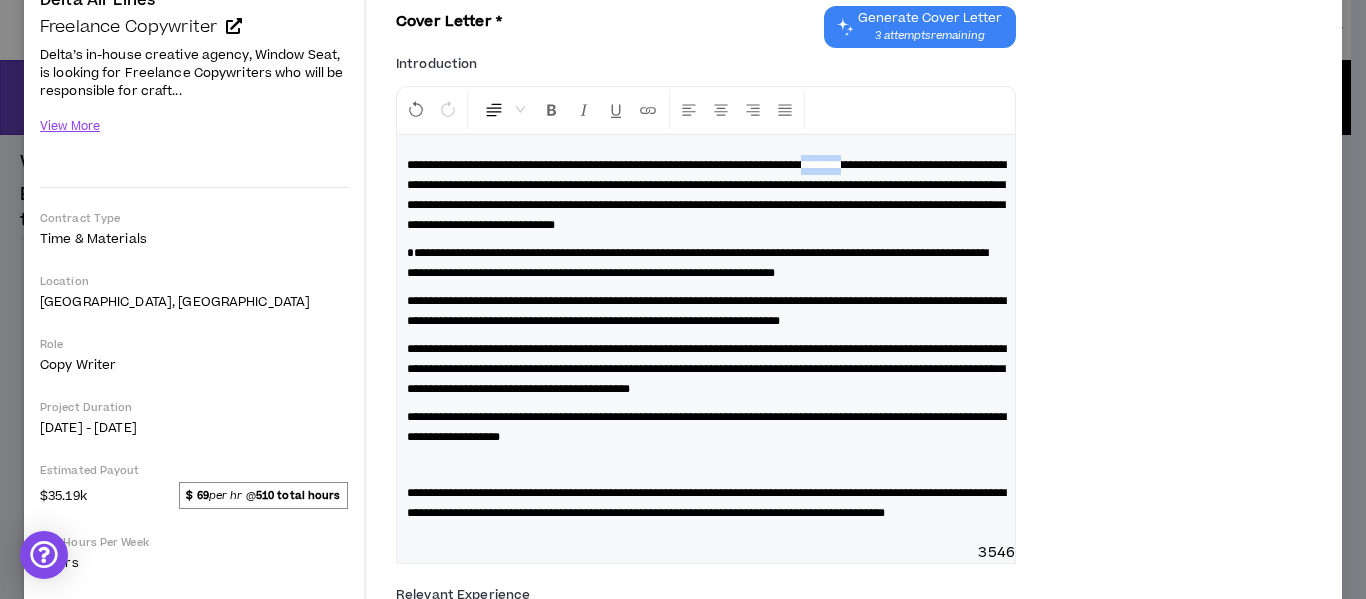 drag, startPoint x: 896, startPoint y: 165, endPoint x: 934, endPoint y: 165, distance: 38 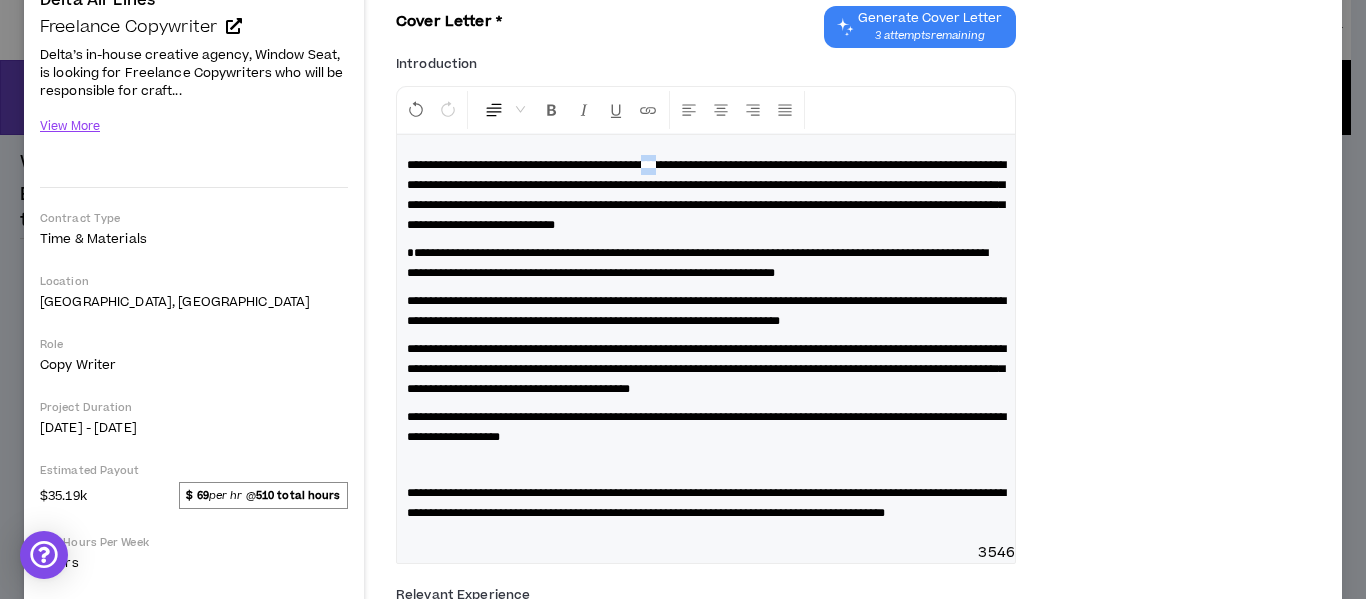 drag, startPoint x: 685, startPoint y: 164, endPoint x: 702, endPoint y: 164, distance: 17 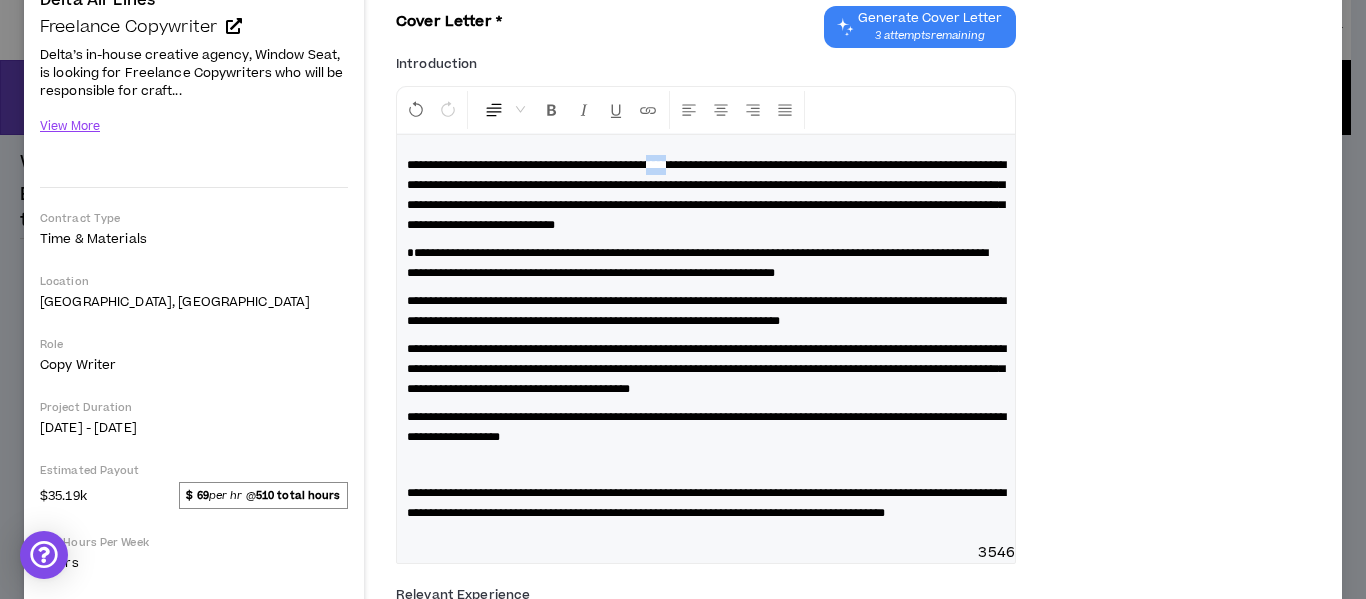 drag, startPoint x: 688, startPoint y: 165, endPoint x: 714, endPoint y: 162, distance: 26.172504 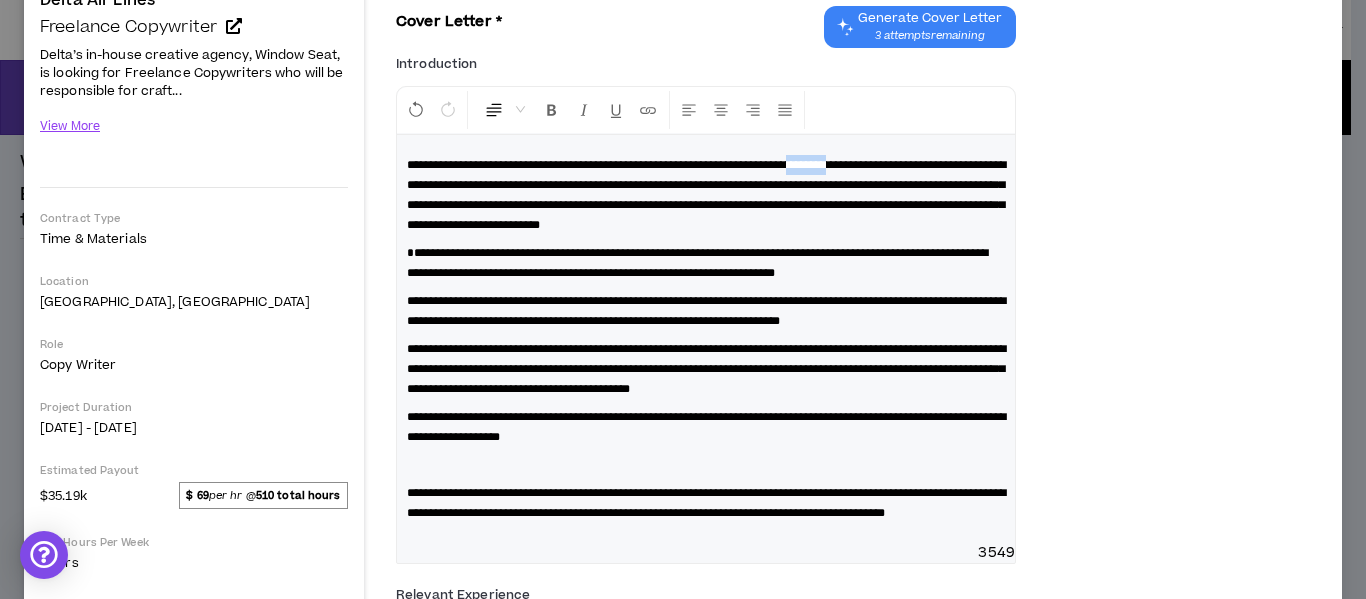 drag, startPoint x: 871, startPoint y: 168, endPoint x: 911, endPoint y: 168, distance: 40 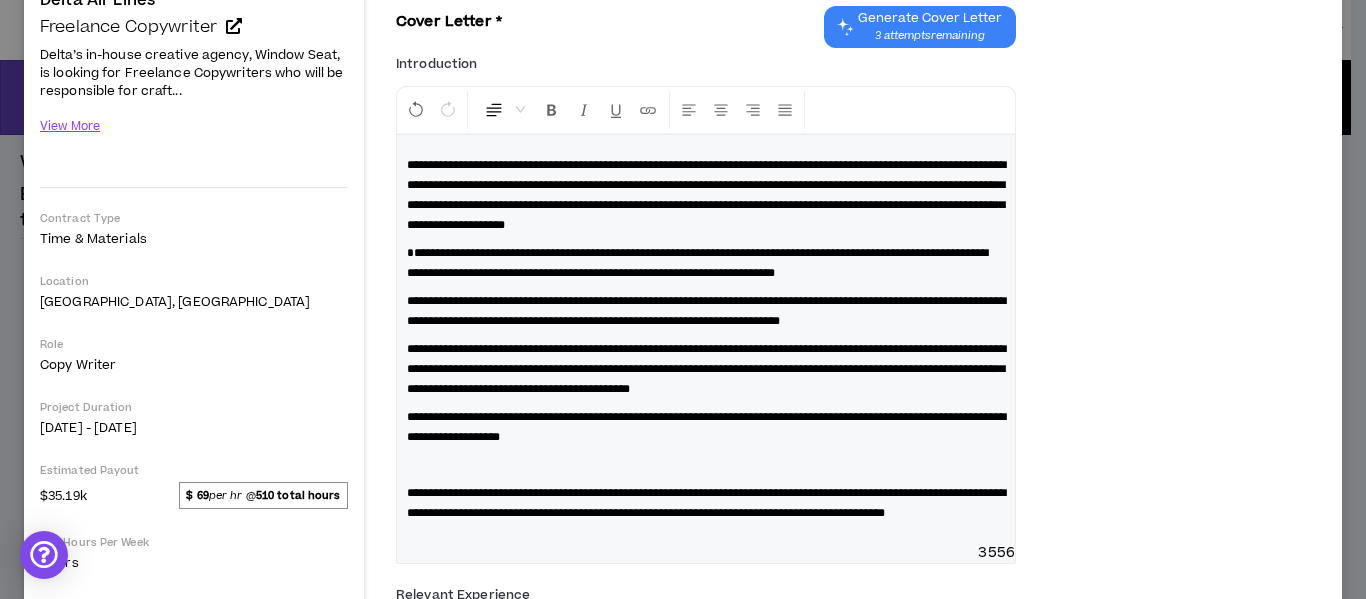 type 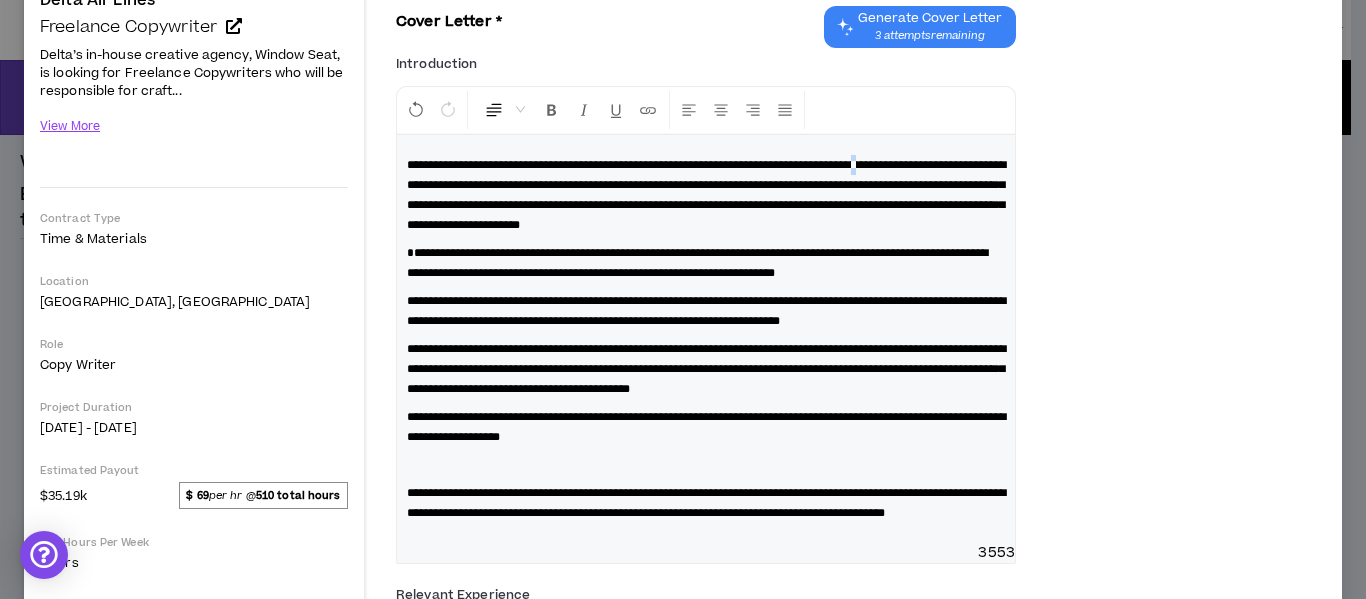 click on "**********" at bounding box center [706, 195] 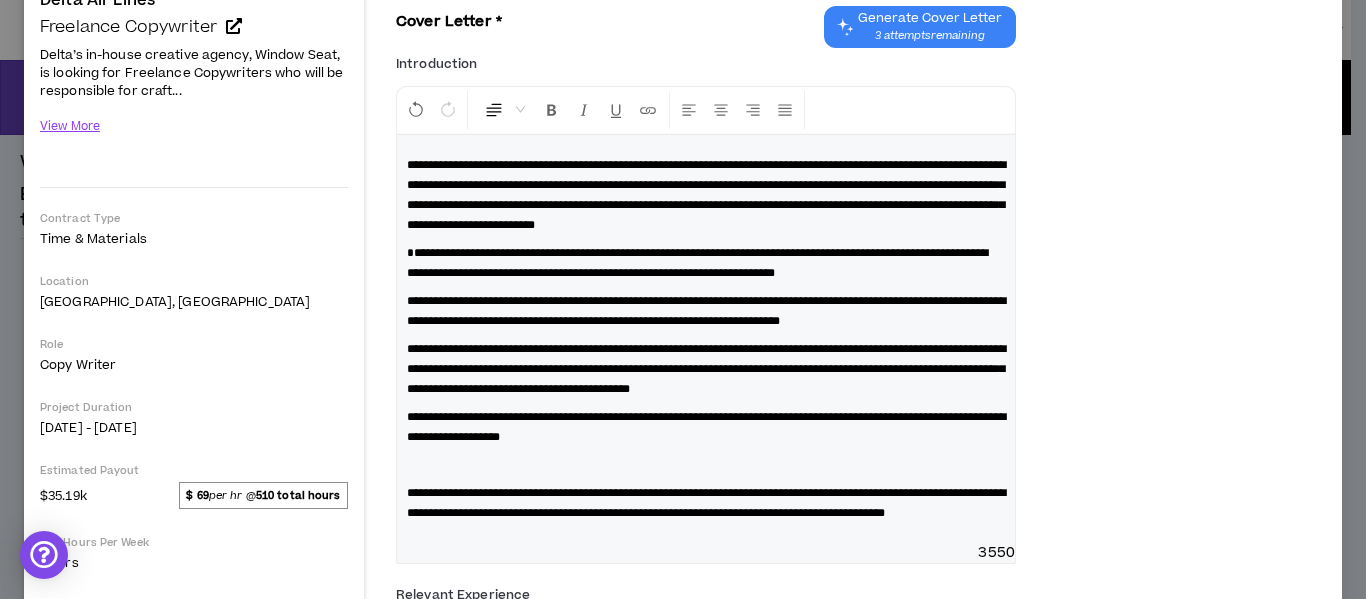 click on "**********" at bounding box center [706, 195] 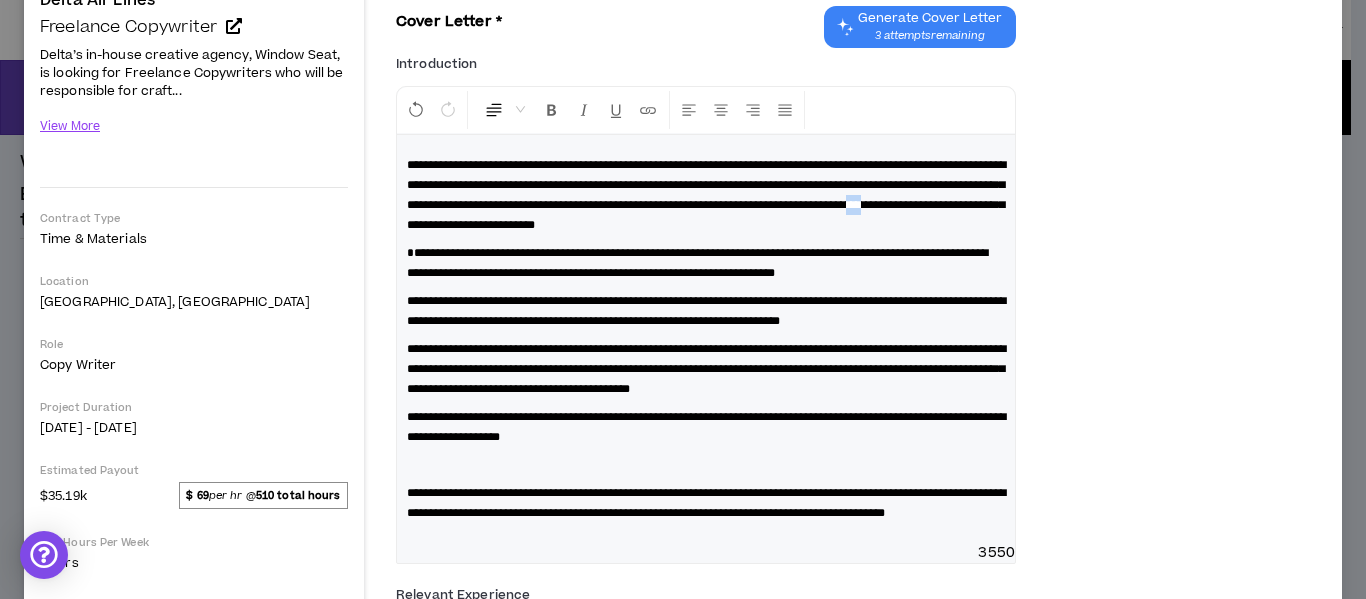 click on "**********" at bounding box center (706, 195) 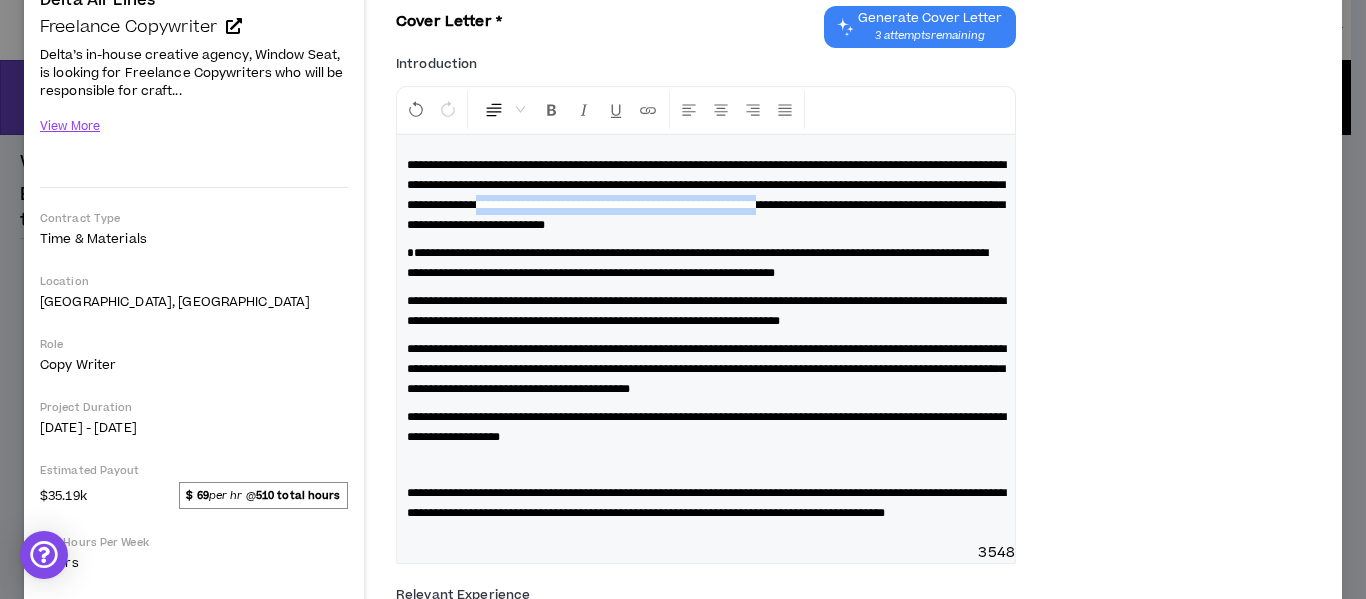 drag, startPoint x: 824, startPoint y: 204, endPoint x: 658, endPoint y: 222, distance: 166.97305 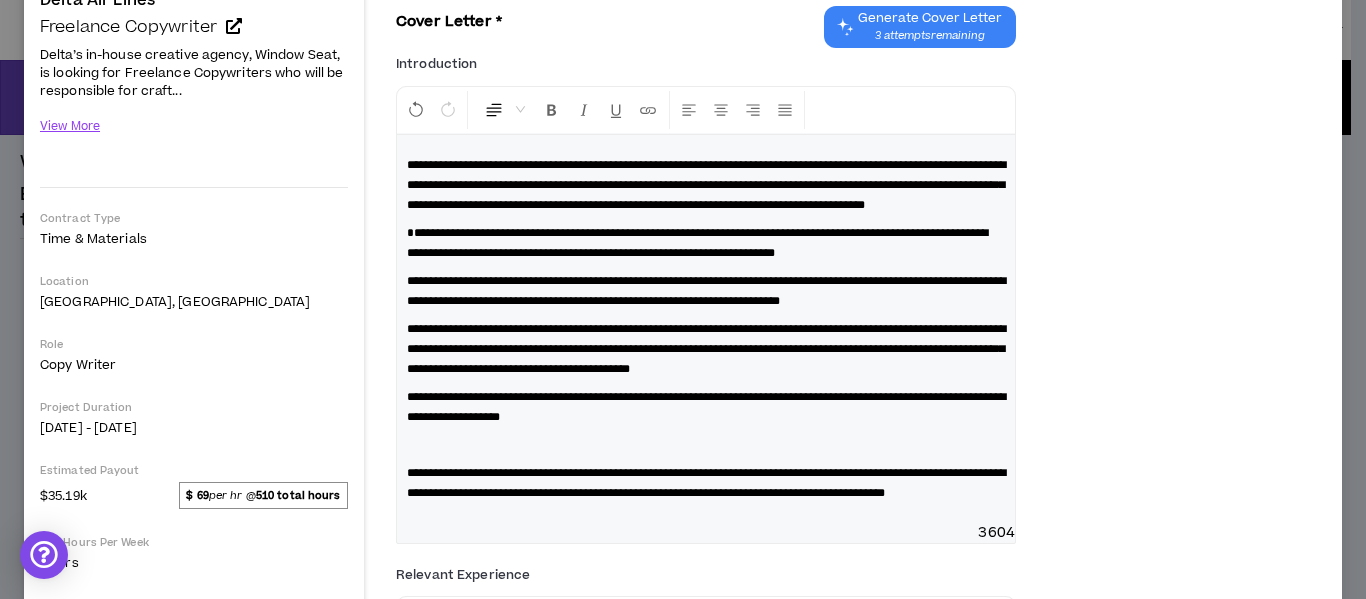 click on "**********" at bounding box center (706, 185) 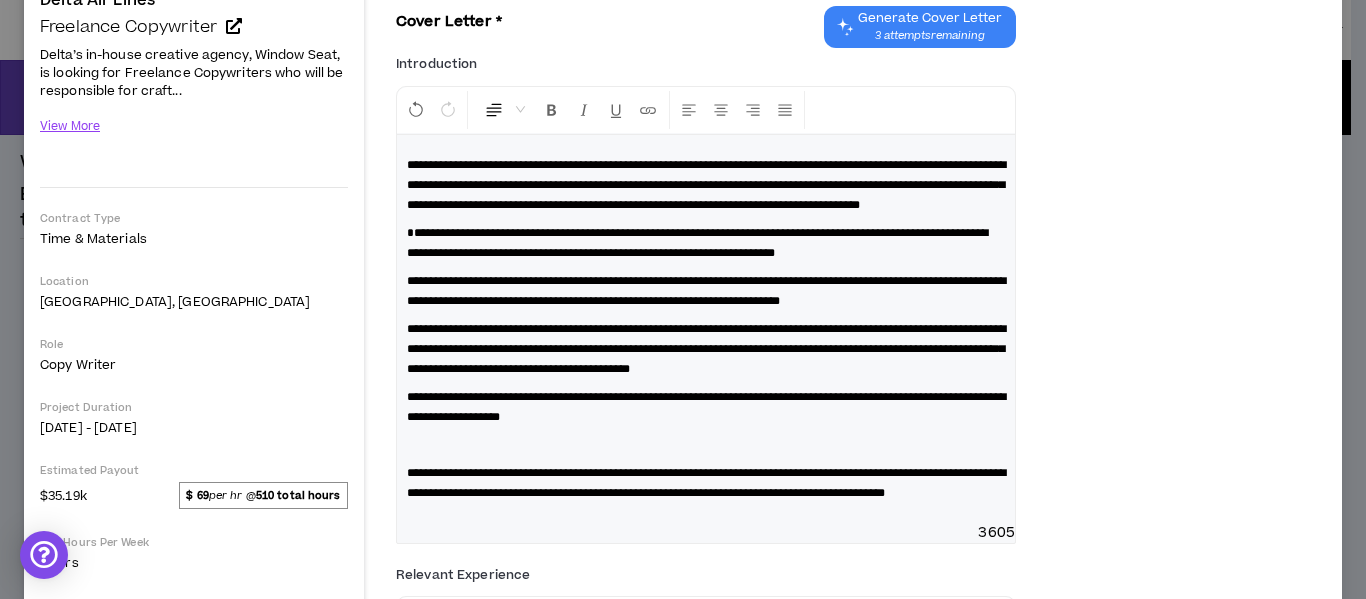 click on "**********" at bounding box center [706, 185] 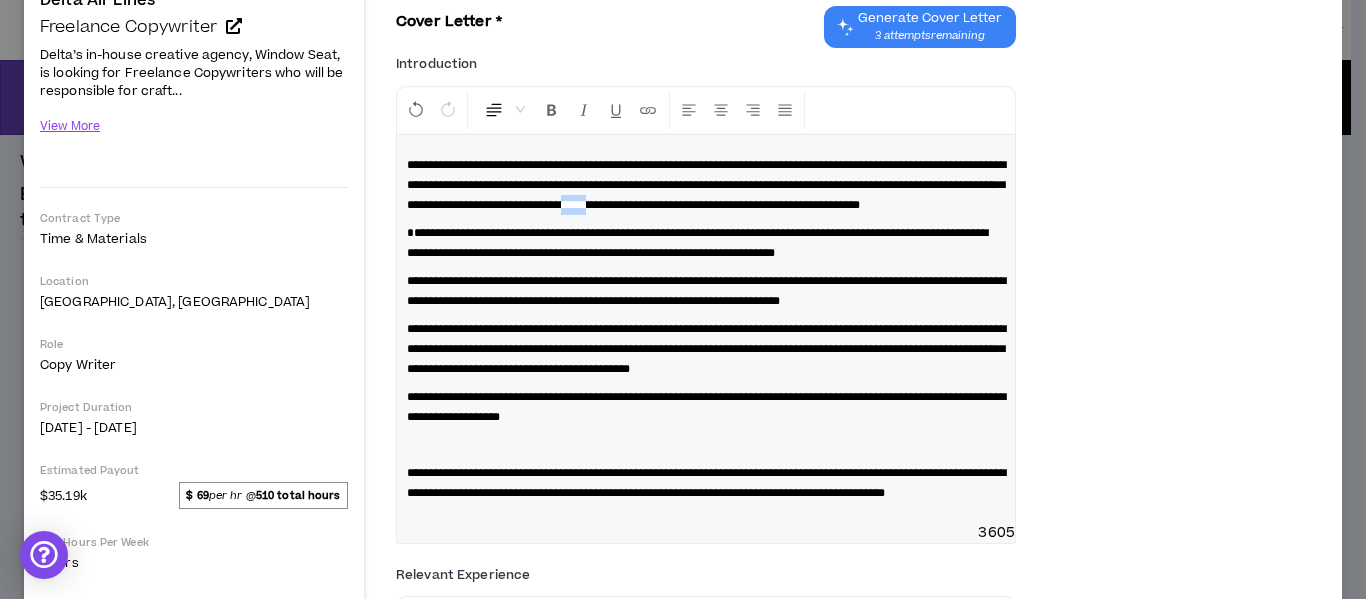 click on "**********" at bounding box center [706, 185] 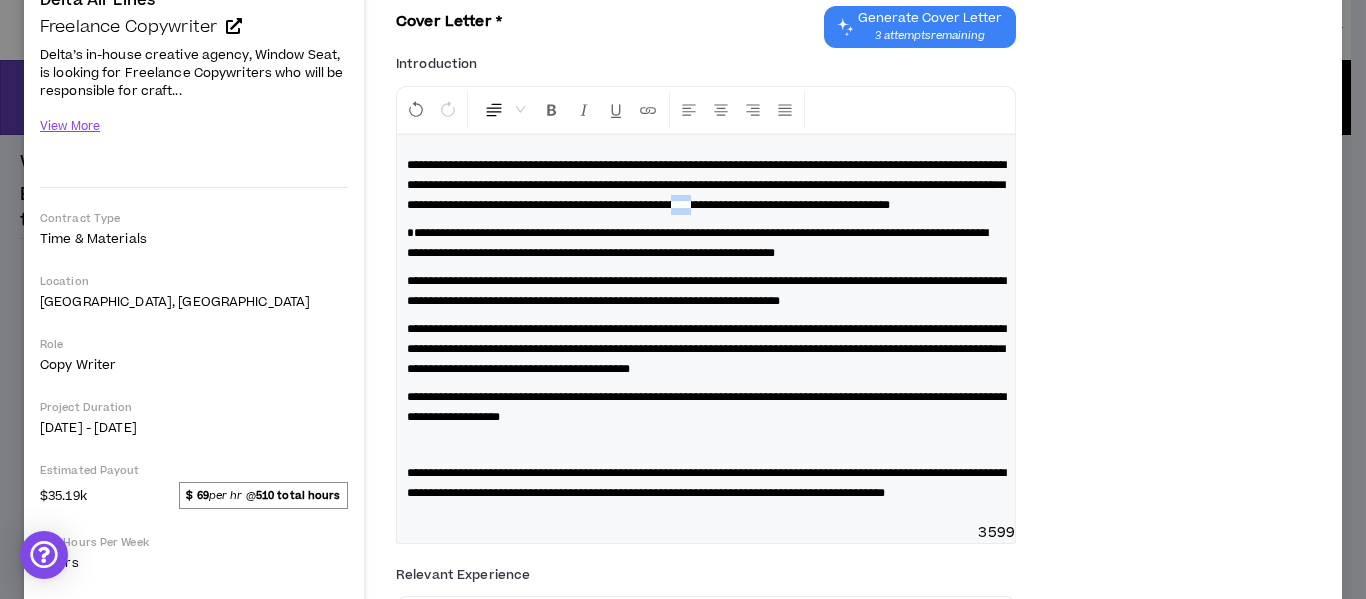 drag, startPoint x: 445, startPoint y: 230, endPoint x: 475, endPoint y: 234, distance: 30.265491 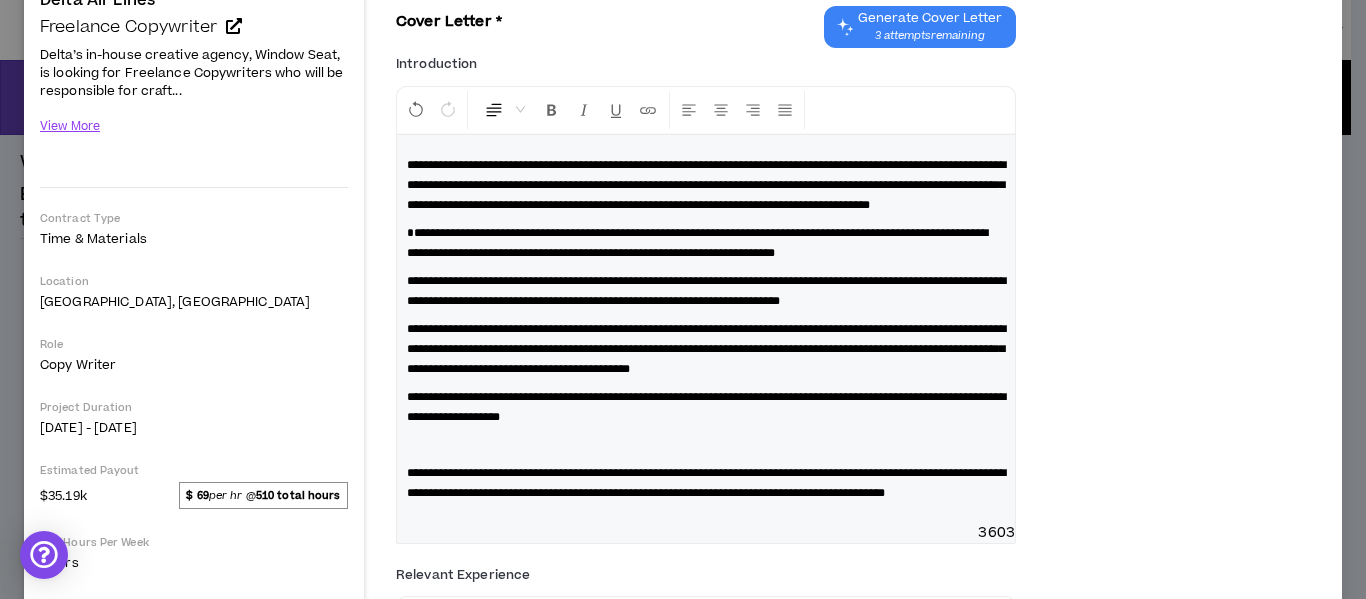 scroll, scrollTop: 300, scrollLeft: 0, axis: vertical 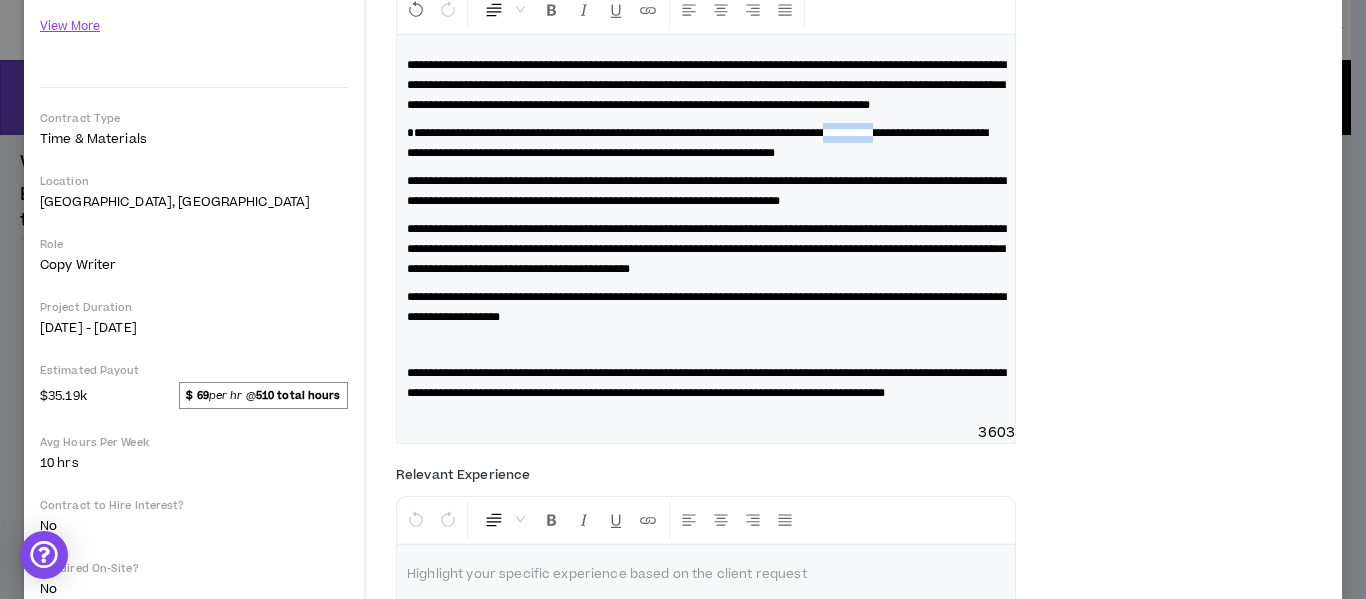 drag, startPoint x: 907, startPoint y: 155, endPoint x: 963, endPoint y: 152, distance: 56.0803 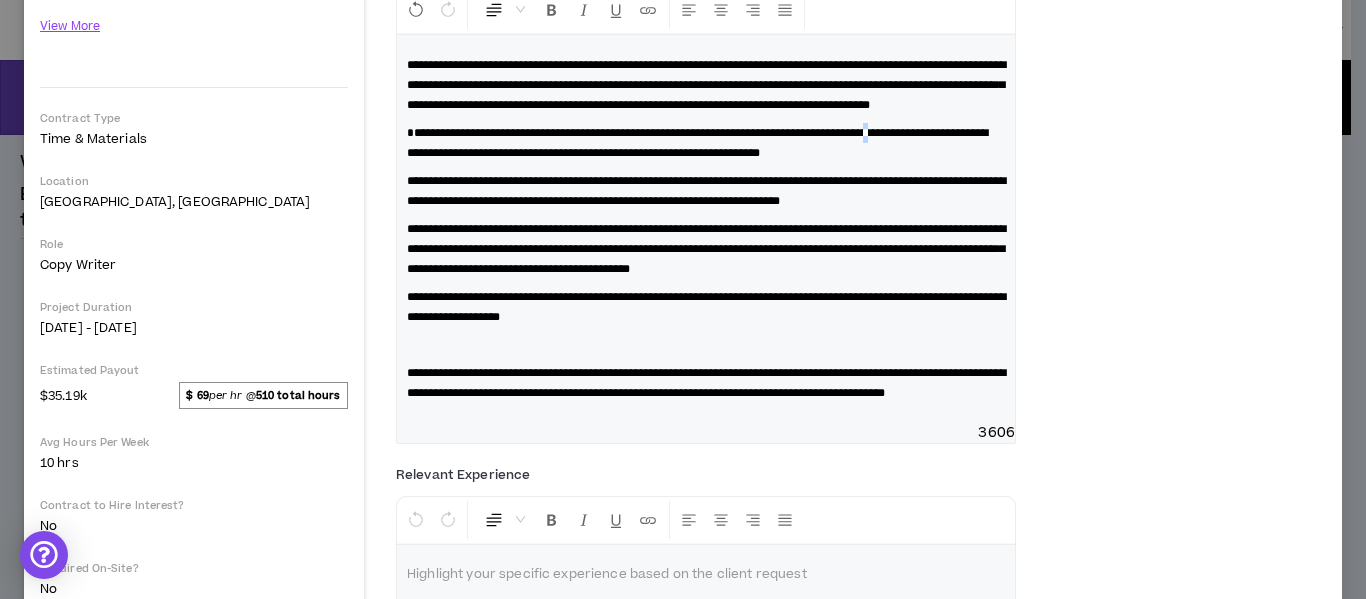 click on "**********" at bounding box center (697, 143) 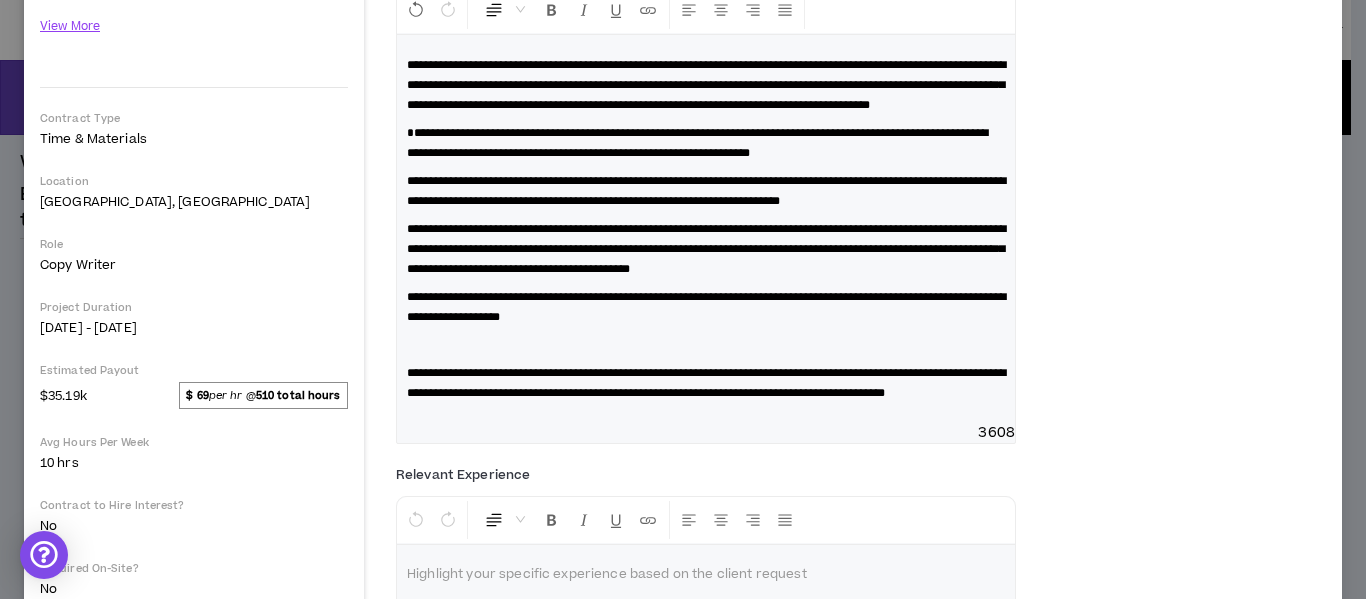 click on "**********" at bounding box center [697, 143] 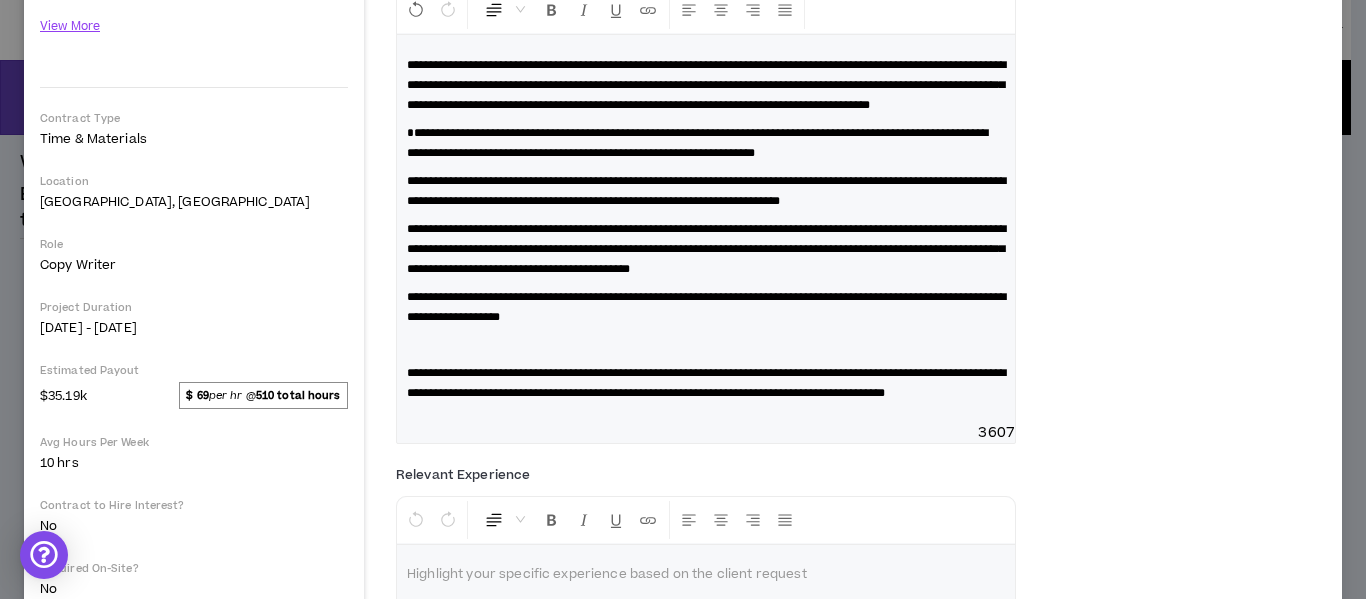 click on "**********" at bounding box center [697, 143] 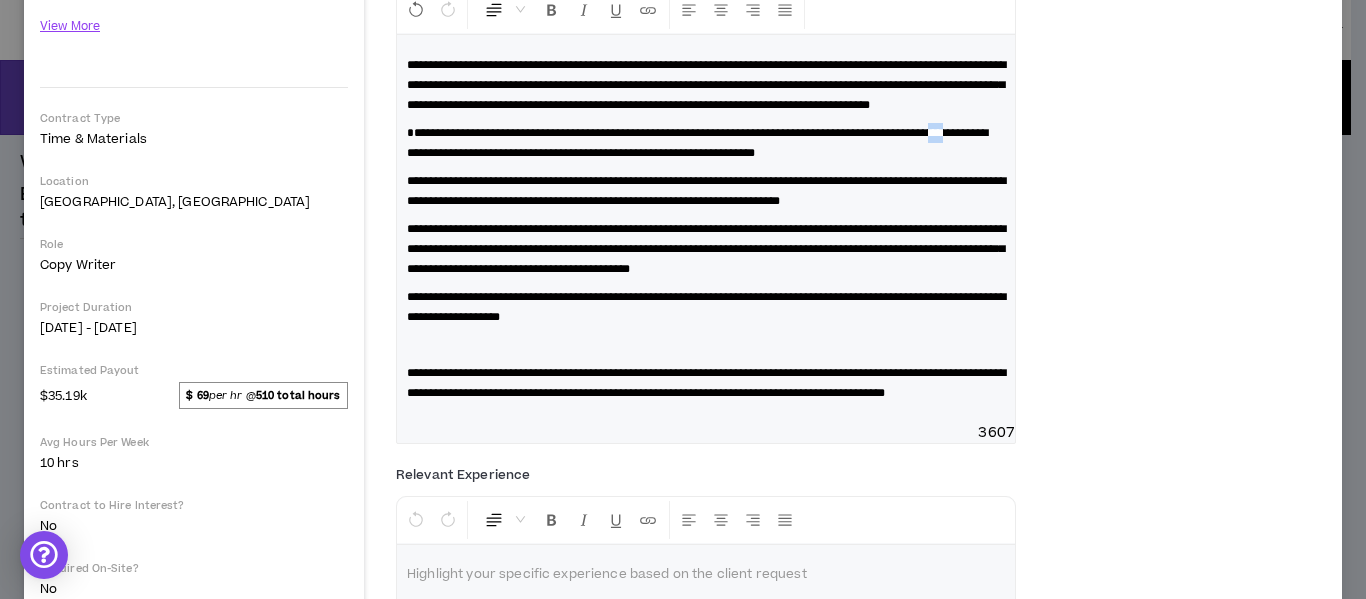 click on "**********" at bounding box center [697, 143] 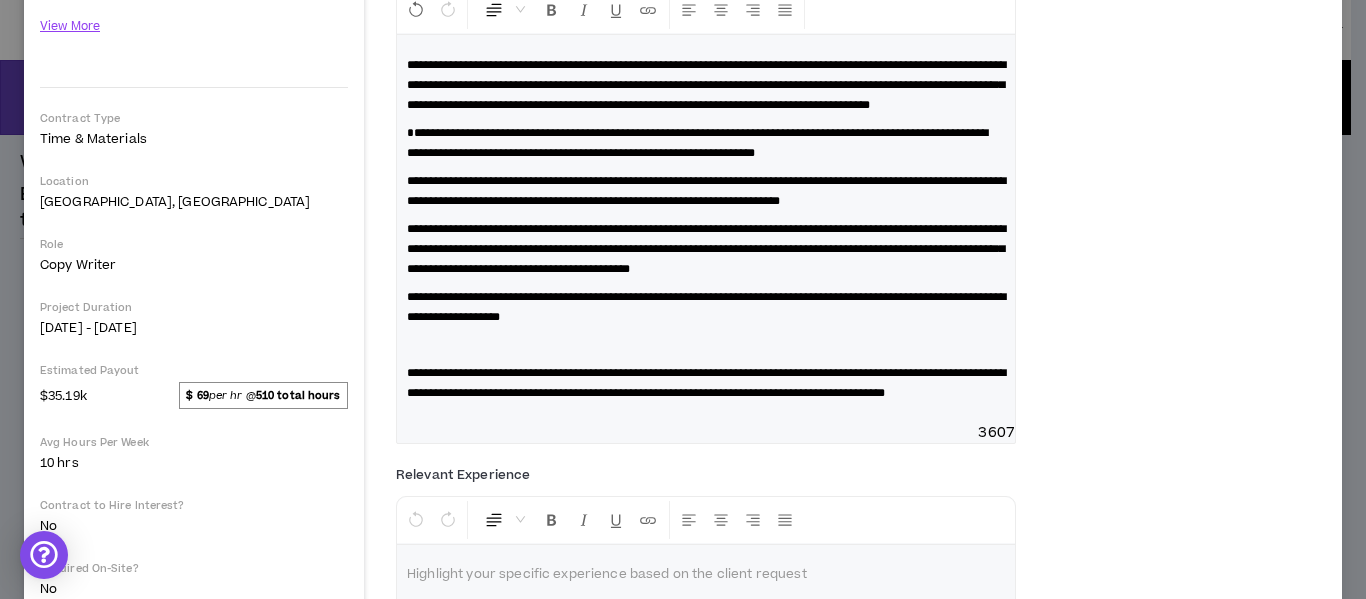 click on "**********" at bounding box center (697, 143) 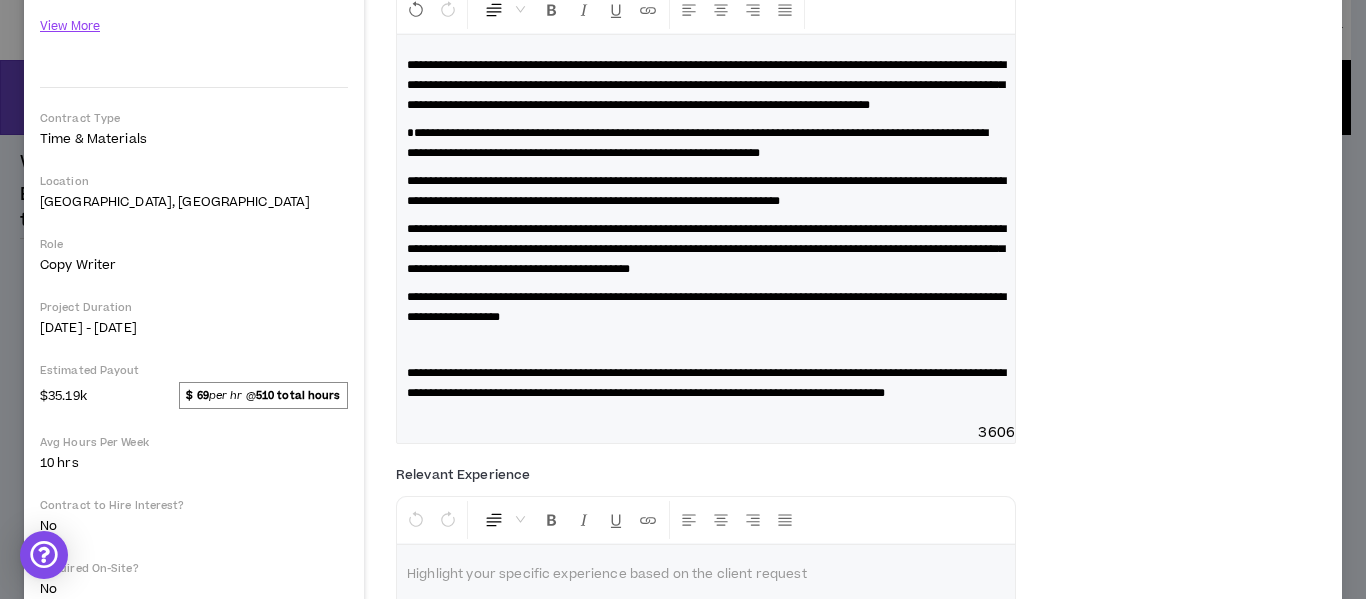 click on "**********" at bounding box center (706, 191) 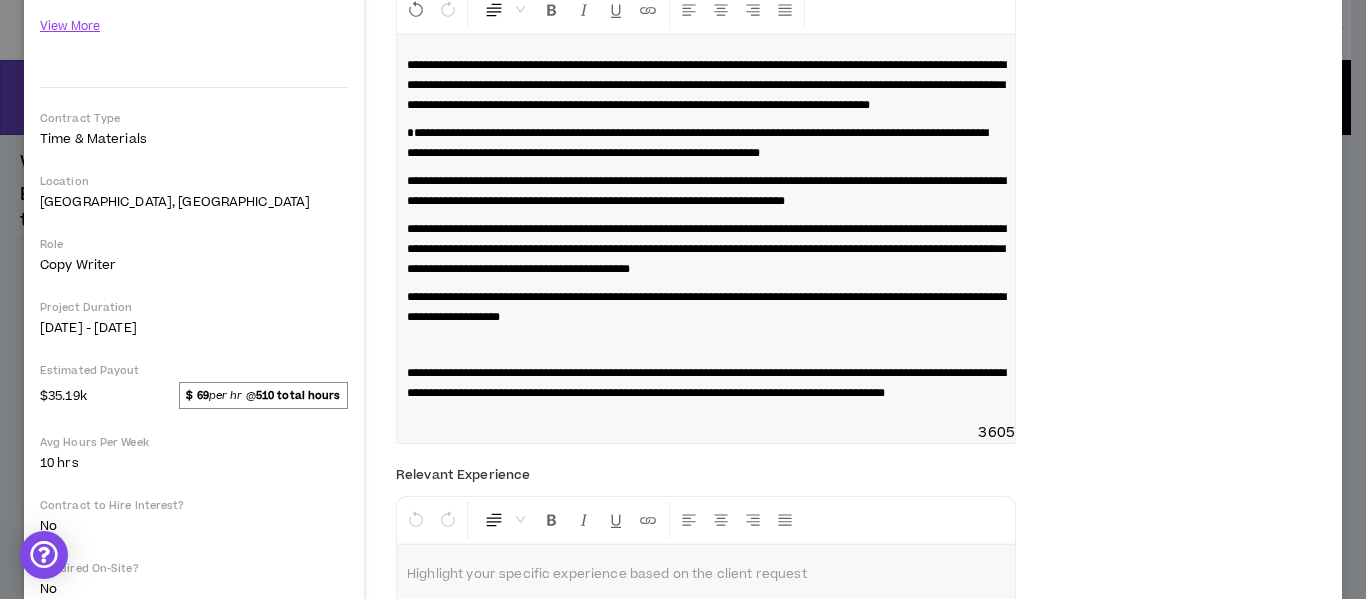 click on "**********" at bounding box center (706, 191) 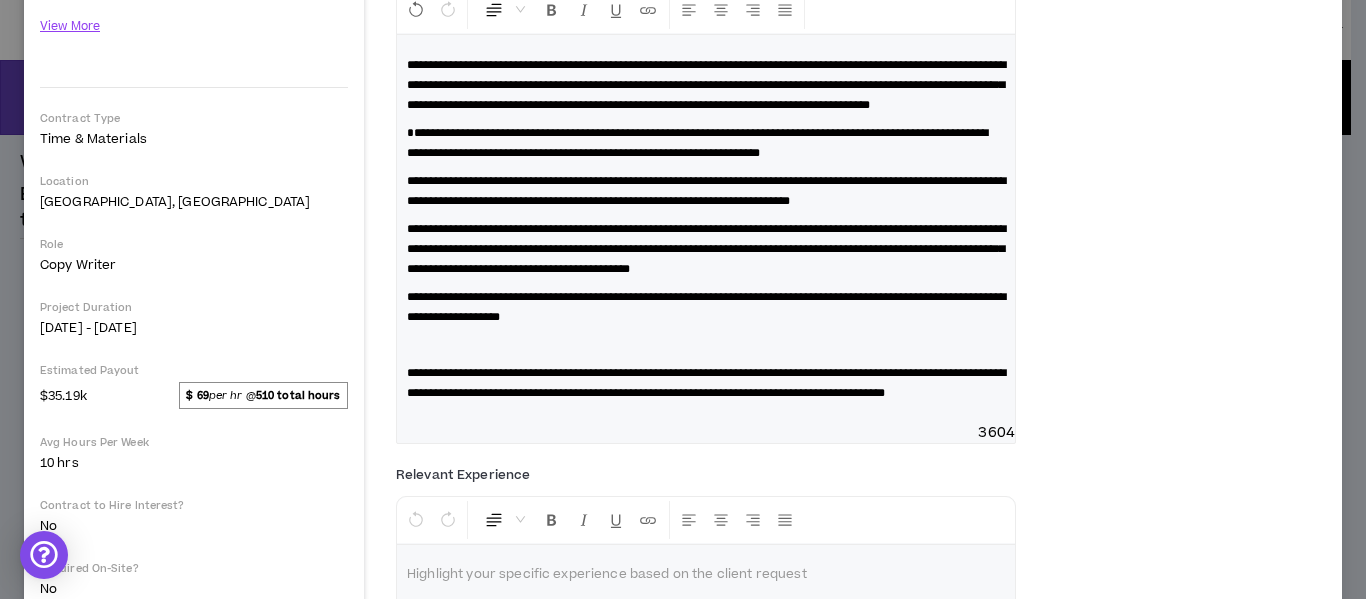 click on "**********" at bounding box center [706, 191] 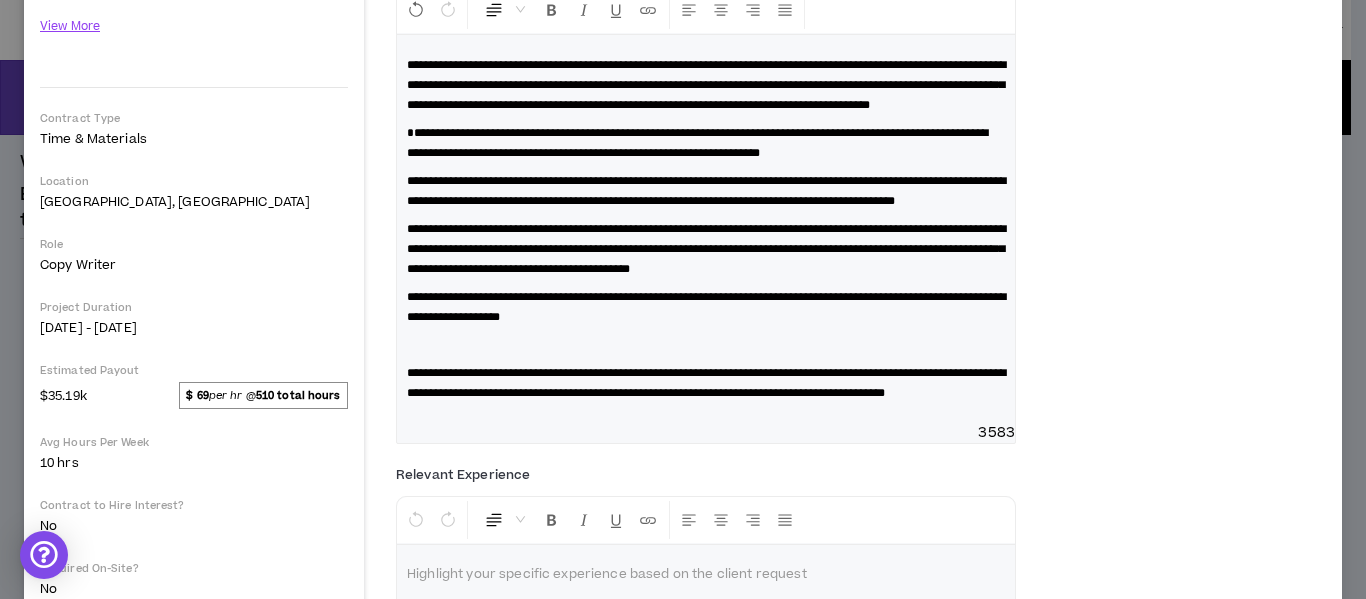 click on "**********" at bounding box center [706, 249] 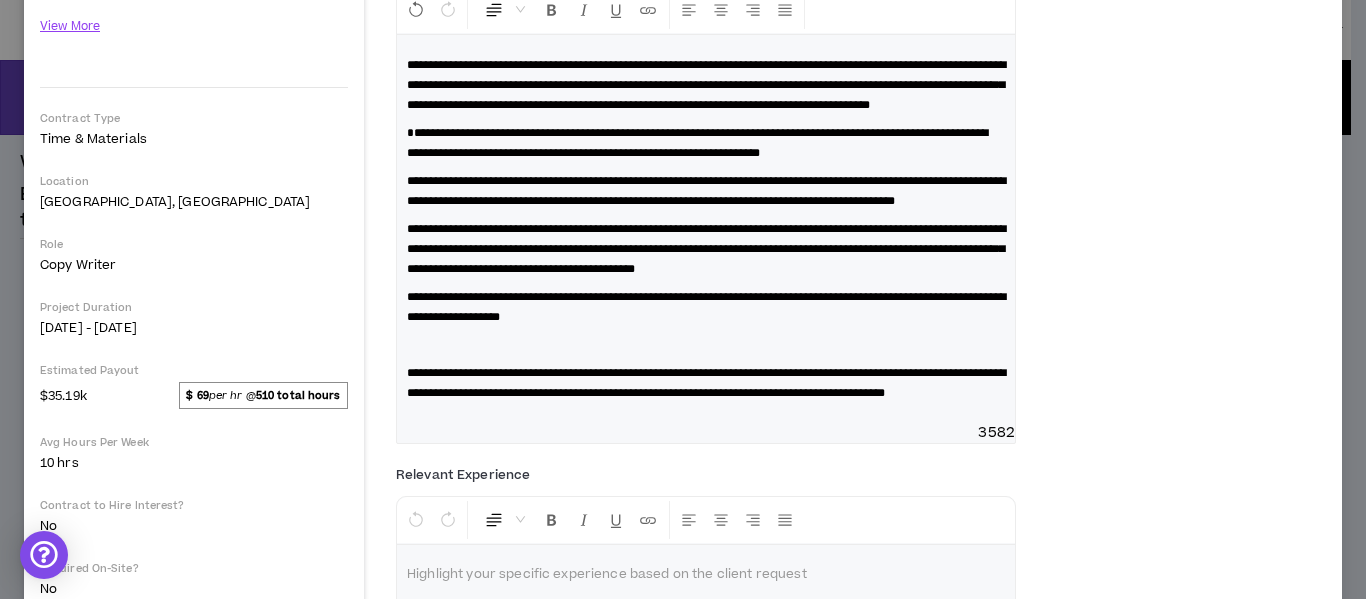 drag, startPoint x: 671, startPoint y: 292, endPoint x: 688, endPoint y: 278, distance: 22.022715 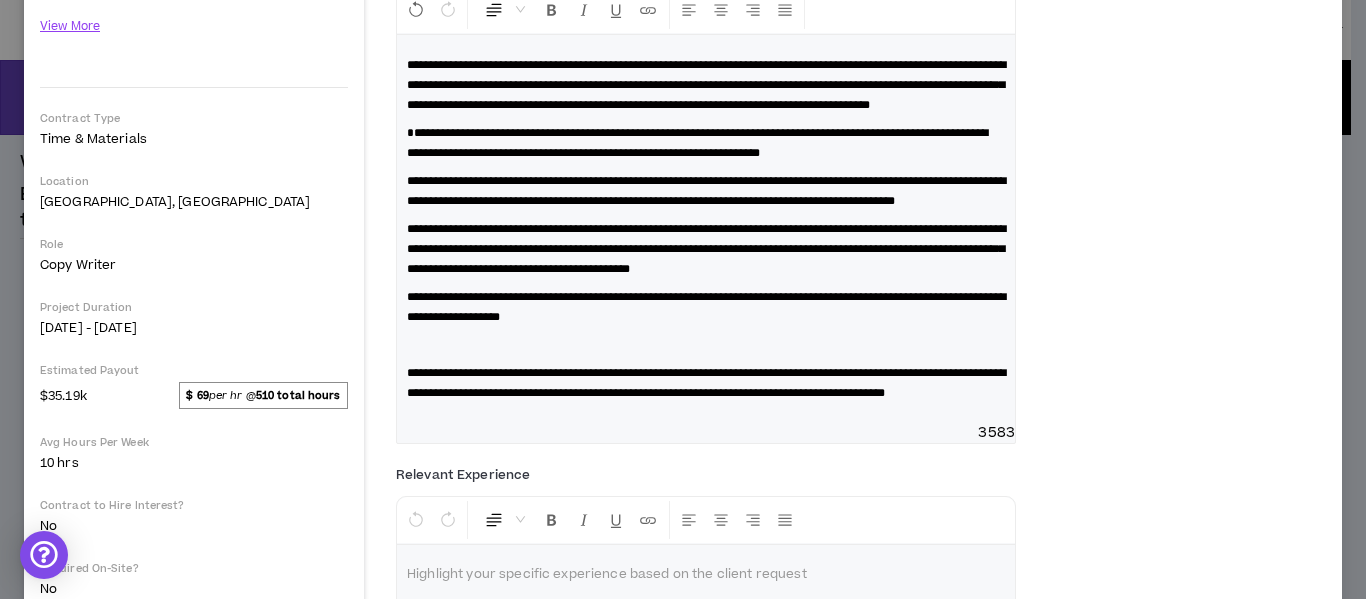 click on "**********" at bounding box center (706, 249) 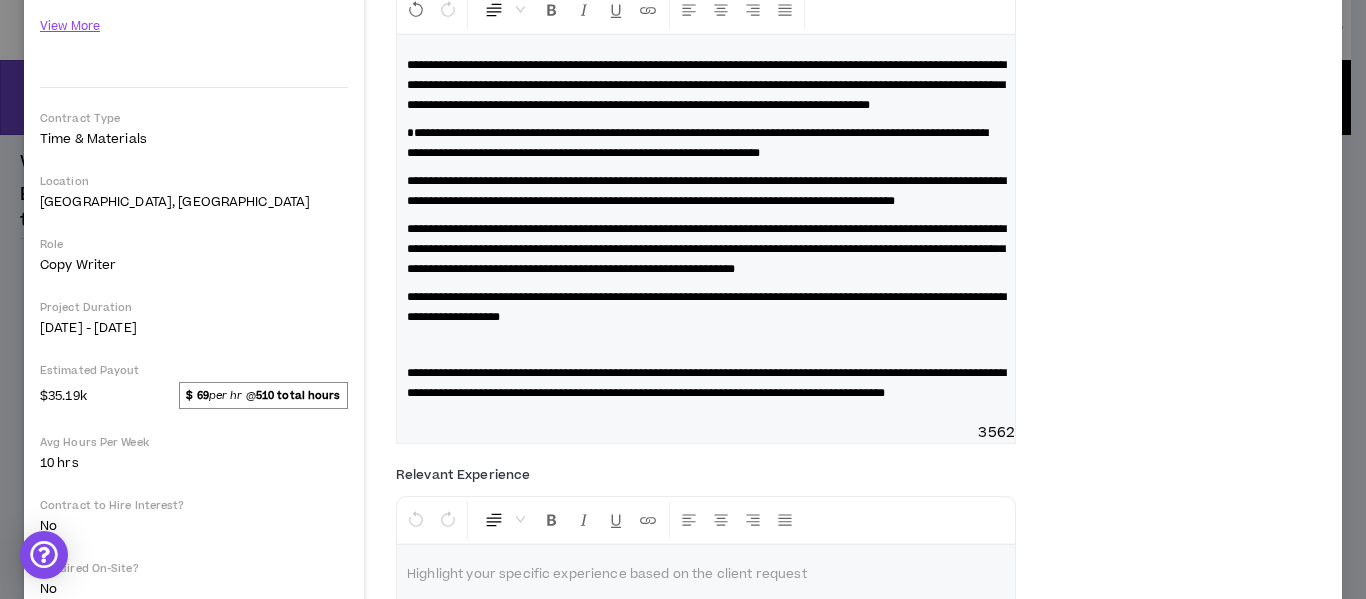 click on "**********" at bounding box center (706, 249) 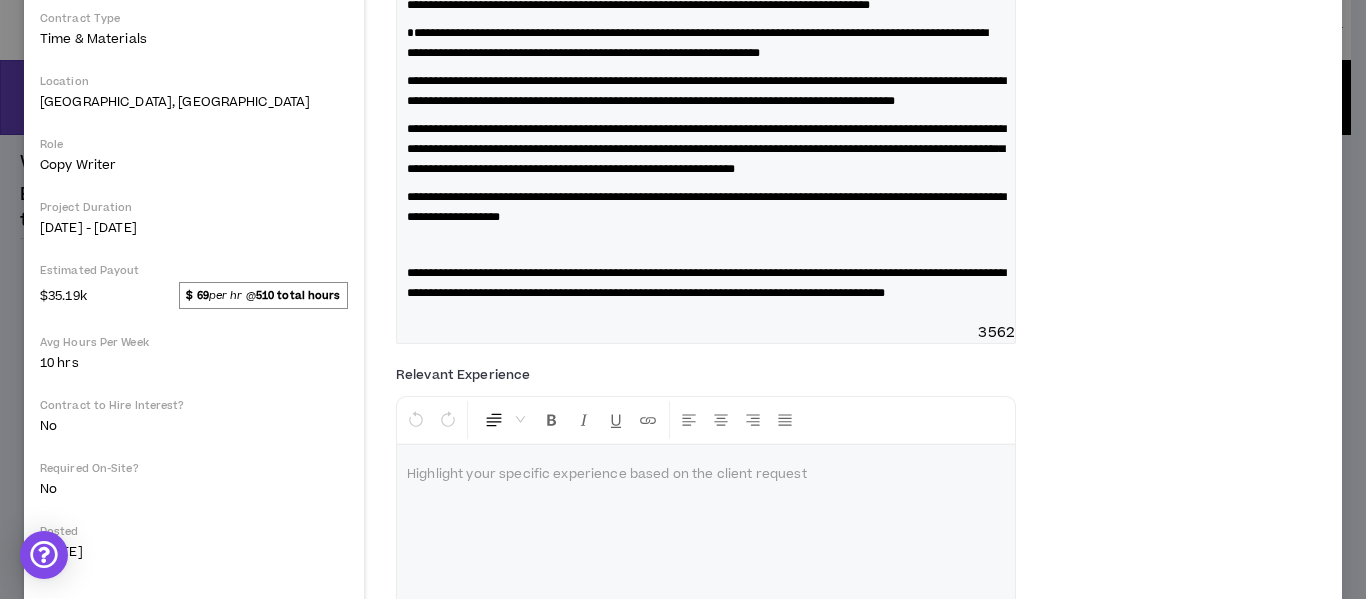 click on "**********" at bounding box center (706, 207) 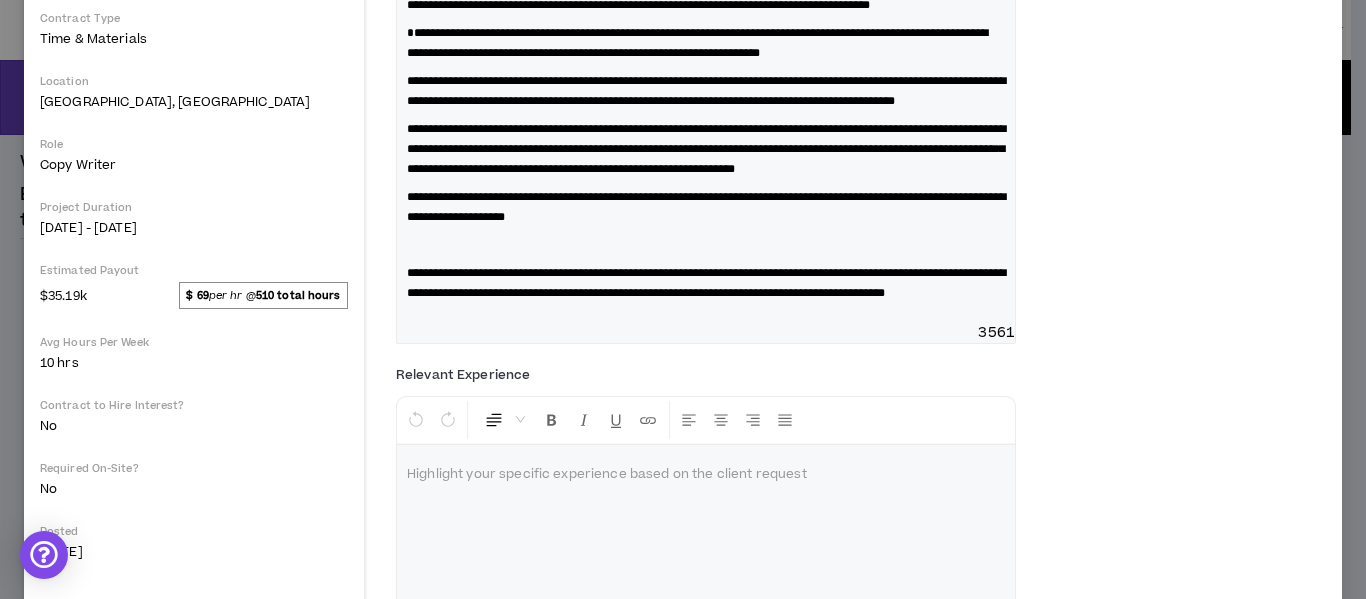 click on "**********" at bounding box center (706, 207) 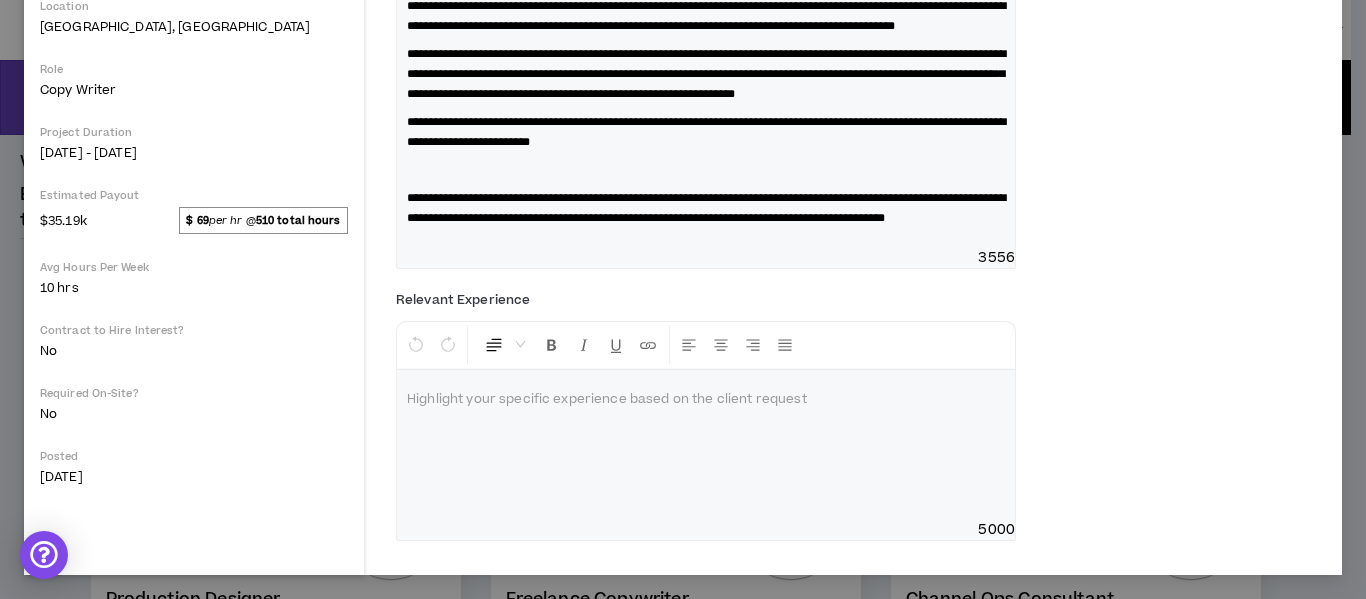 scroll, scrollTop: 400, scrollLeft: 0, axis: vertical 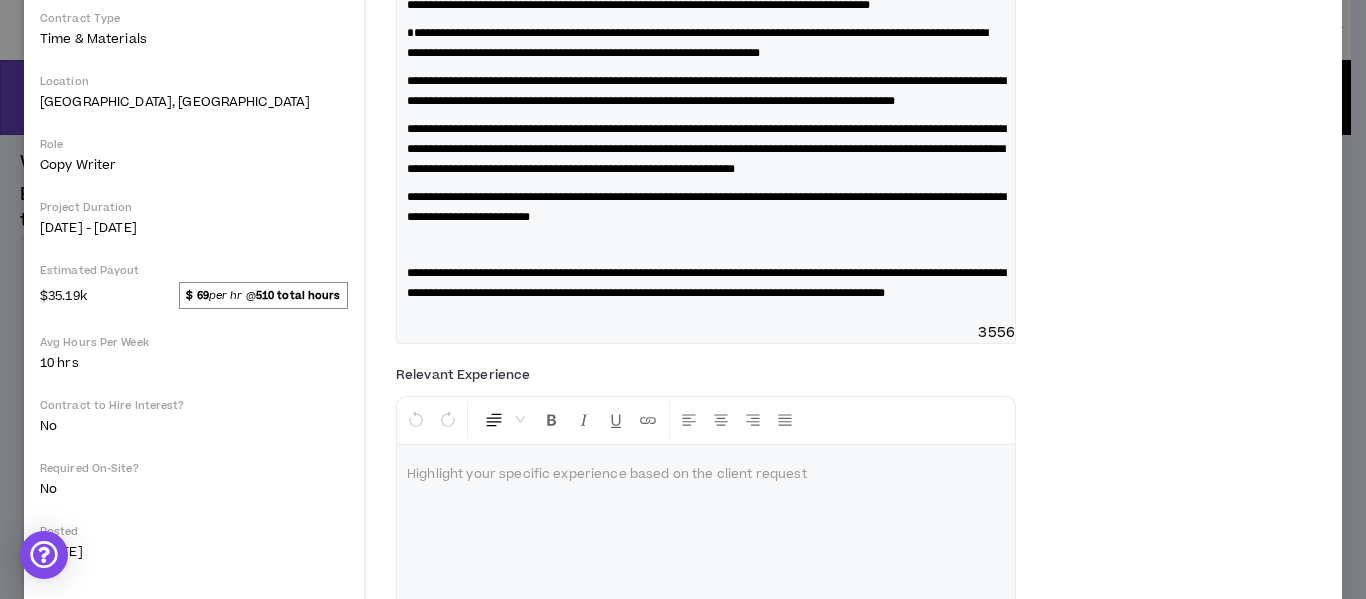 click on "**********" at bounding box center [706, 207] 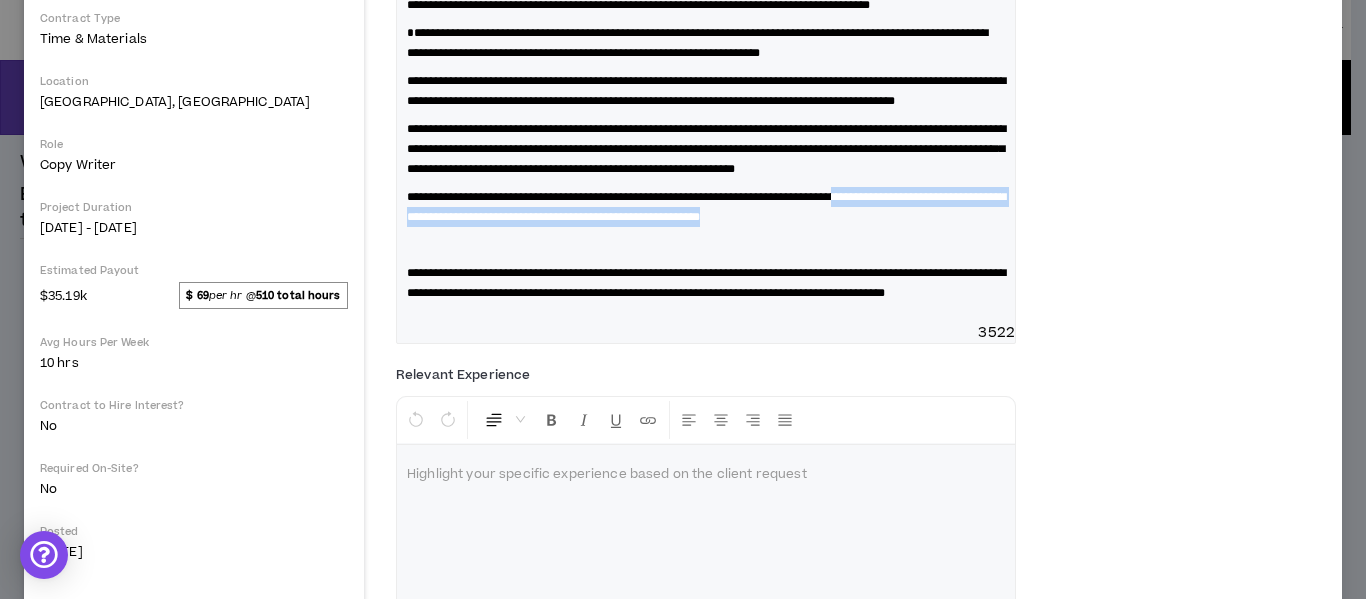 drag, startPoint x: 939, startPoint y: 254, endPoint x: 965, endPoint y: 274, distance: 32.80244 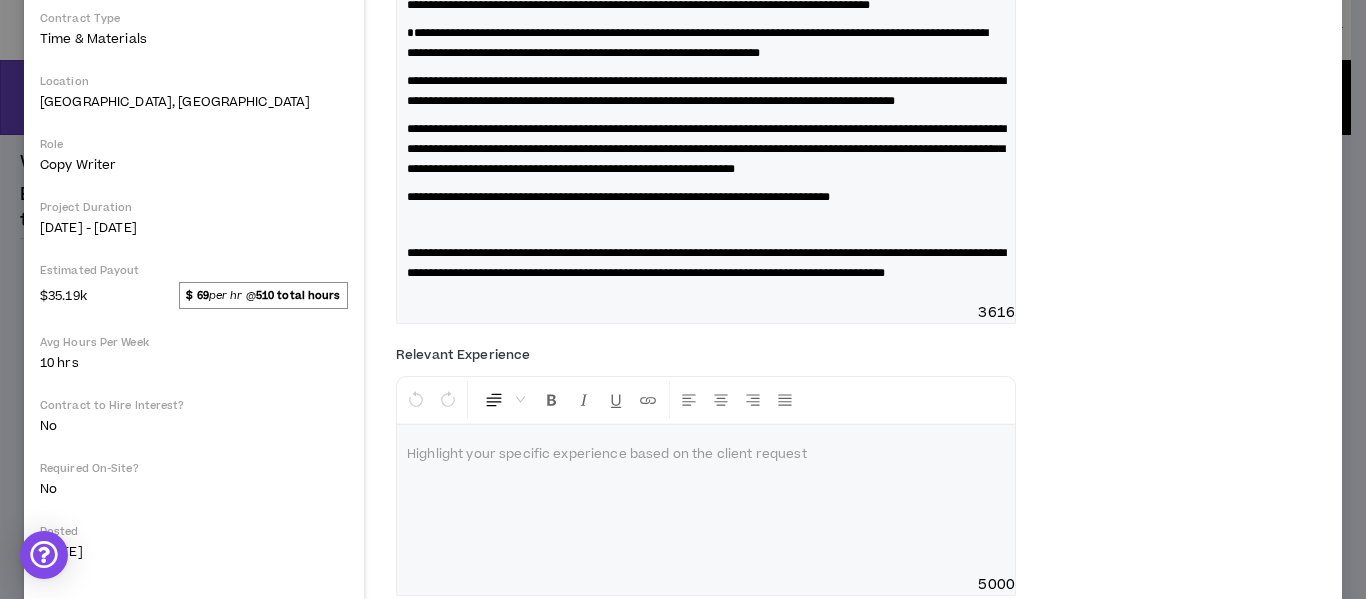 click on "**********" at bounding box center [706, 119] 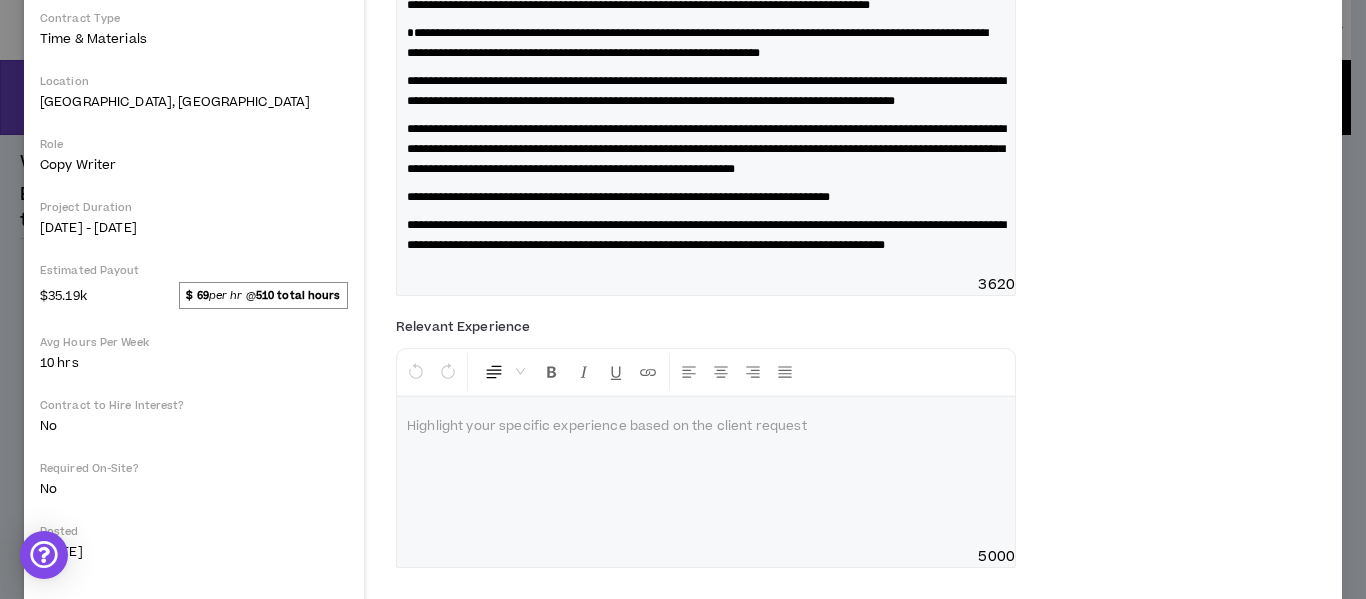 click on "**********" at bounding box center (706, 235) 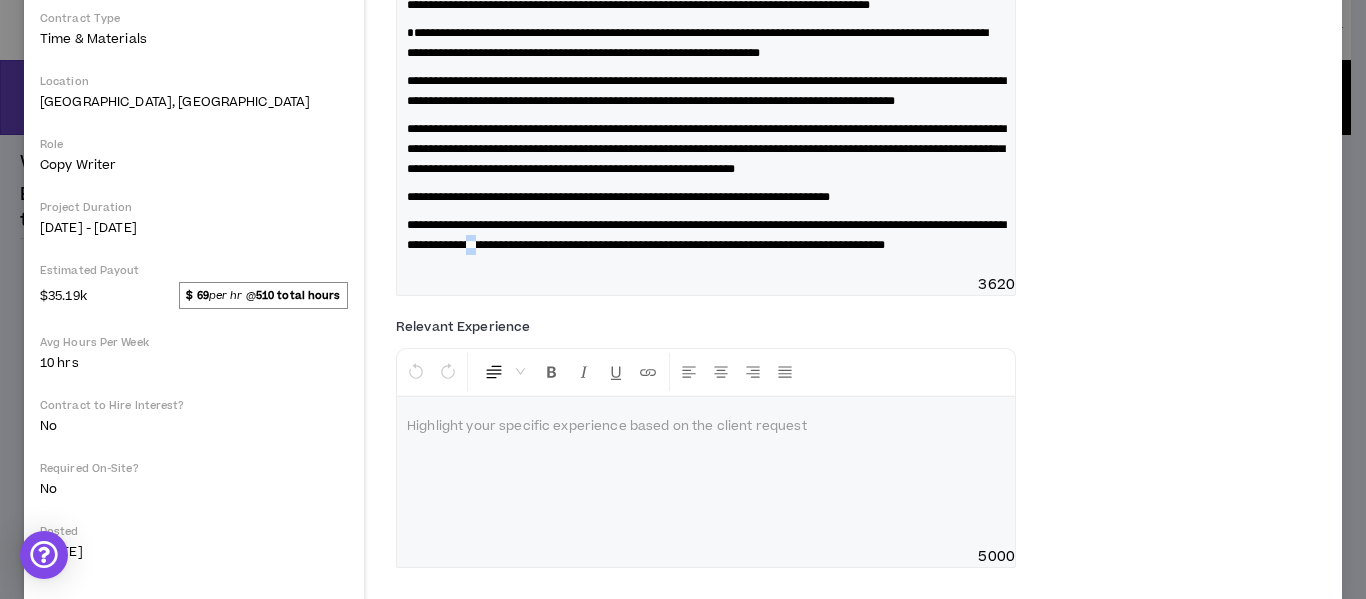 click on "**********" at bounding box center (706, 235) 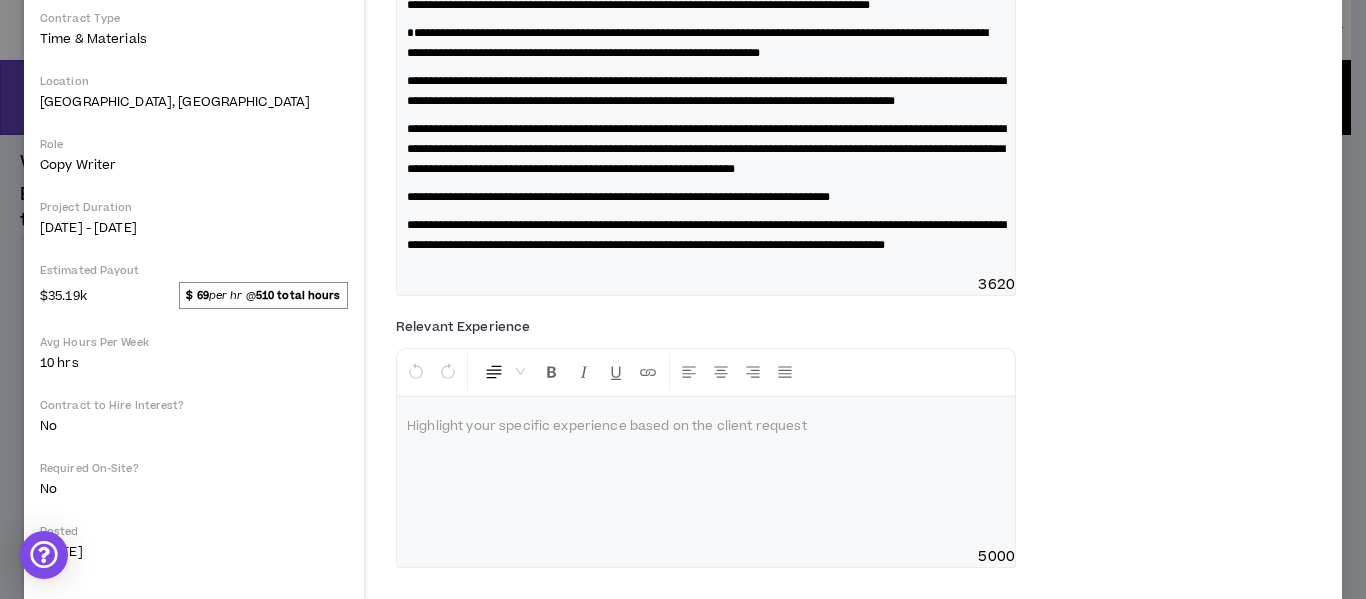 click on "**********" at bounding box center [706, 235] 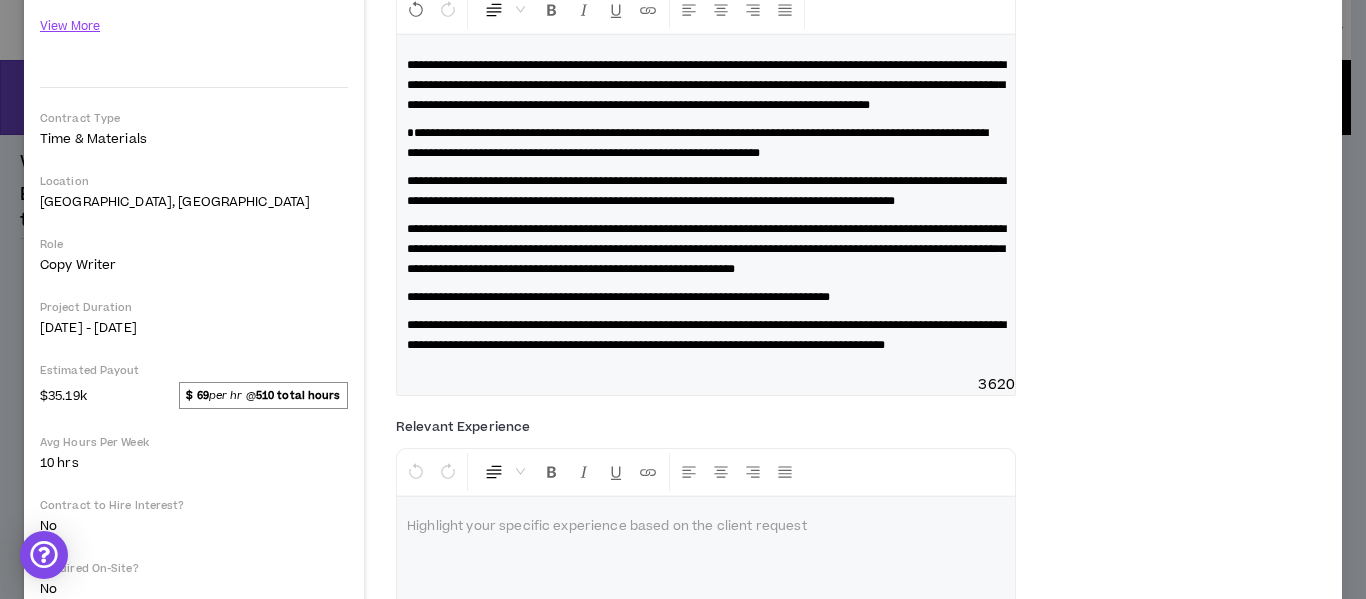 scroll, scrollTop: 400, scrollLeft: 0, axis: vertical 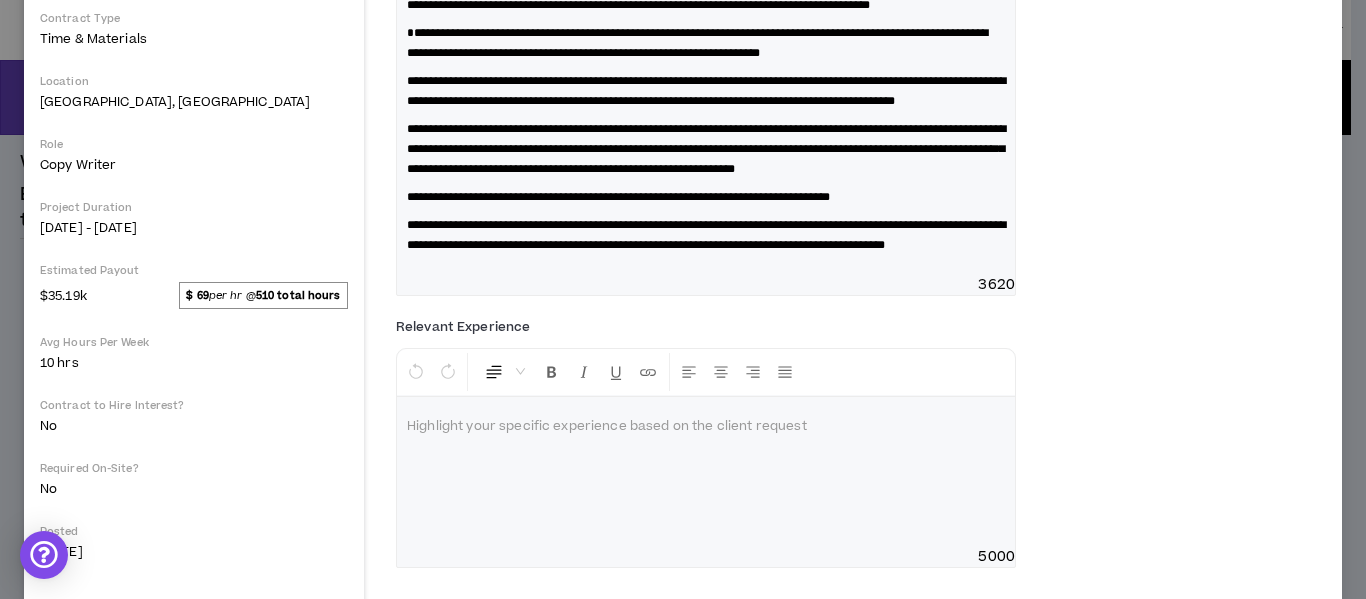 click on "**********" at bounding box center (706, 235) 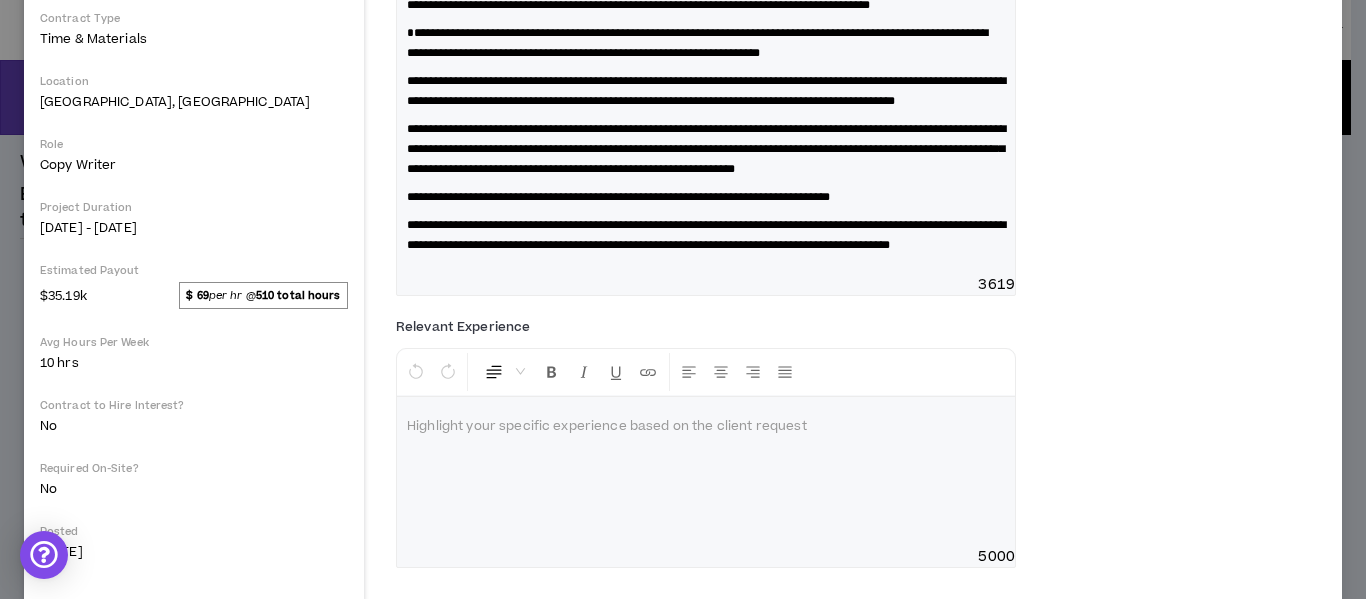 click on "**********" at bounding box center [706, 235] 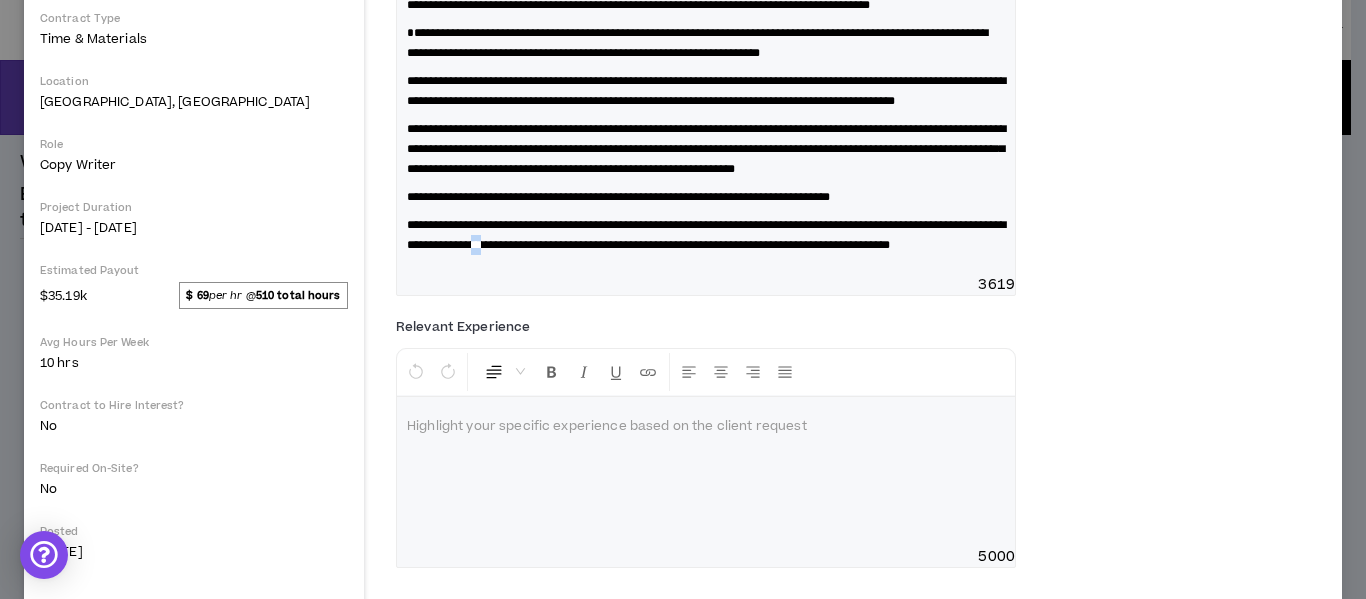 click on "**********" at bounding box center (706, 235) 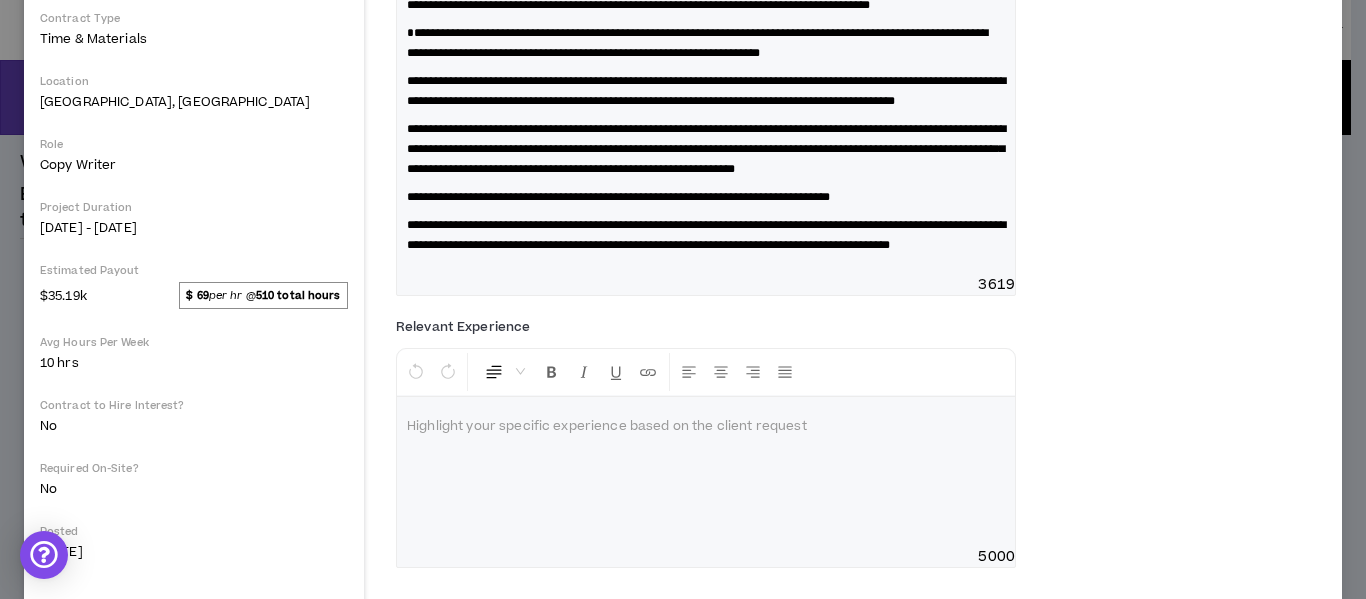 click on "**********" at bounding box center (706, 235) 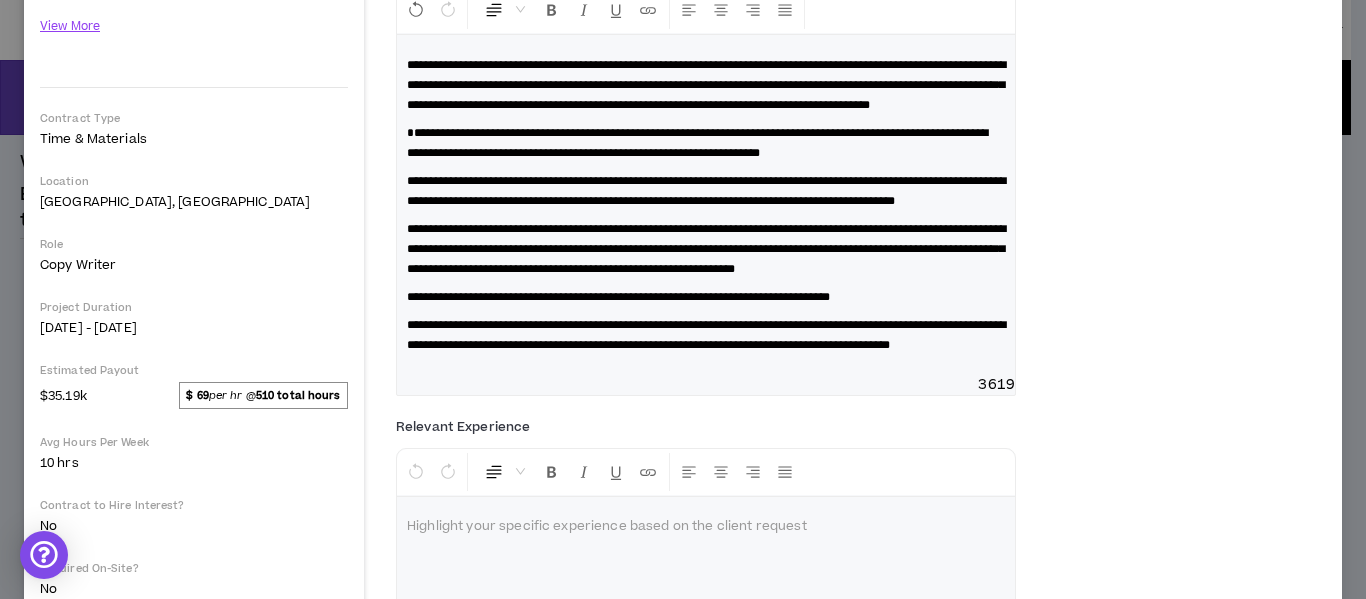 scroll, scrollTop: 200, scrollLeft: 0, axis: vertical 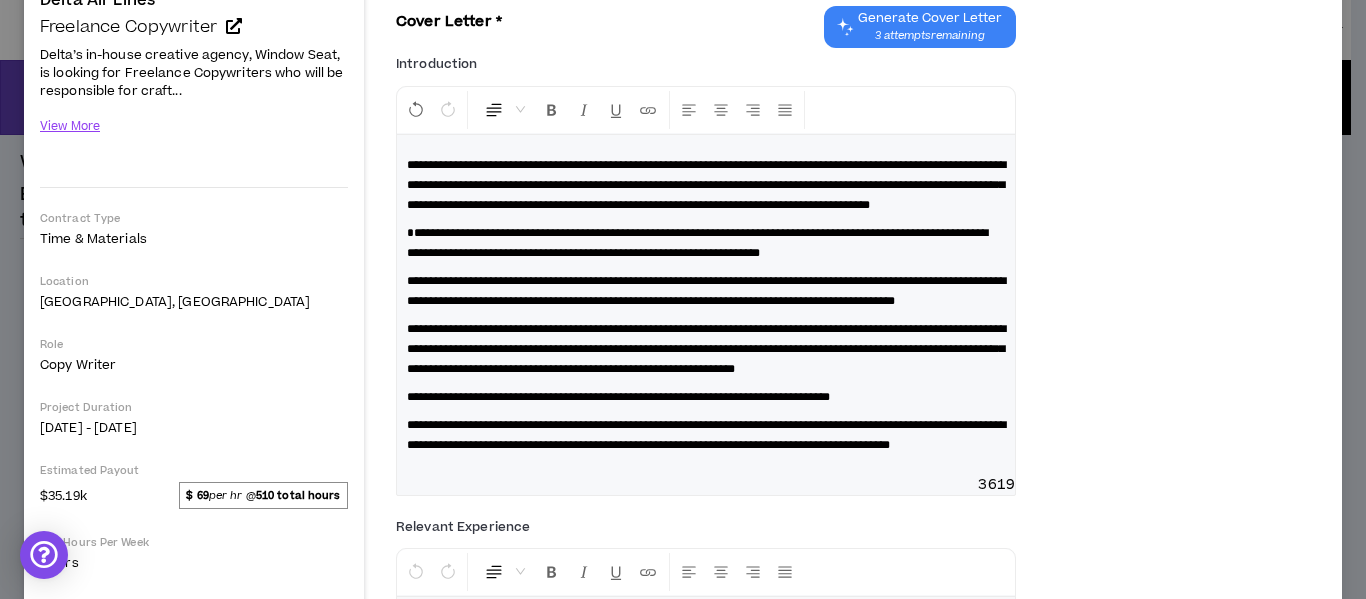 click on "**********" at bounding box center (697, 243) 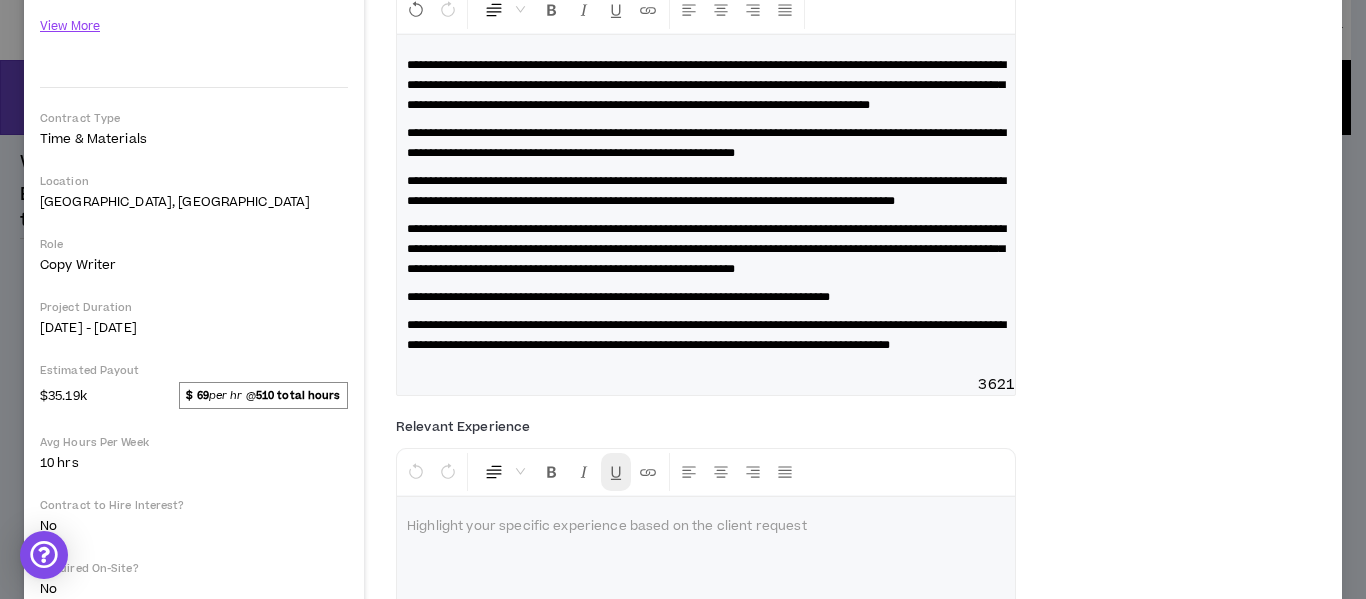 scroll, scrollTop: 400, scrollLeft: 0, axis: vertical 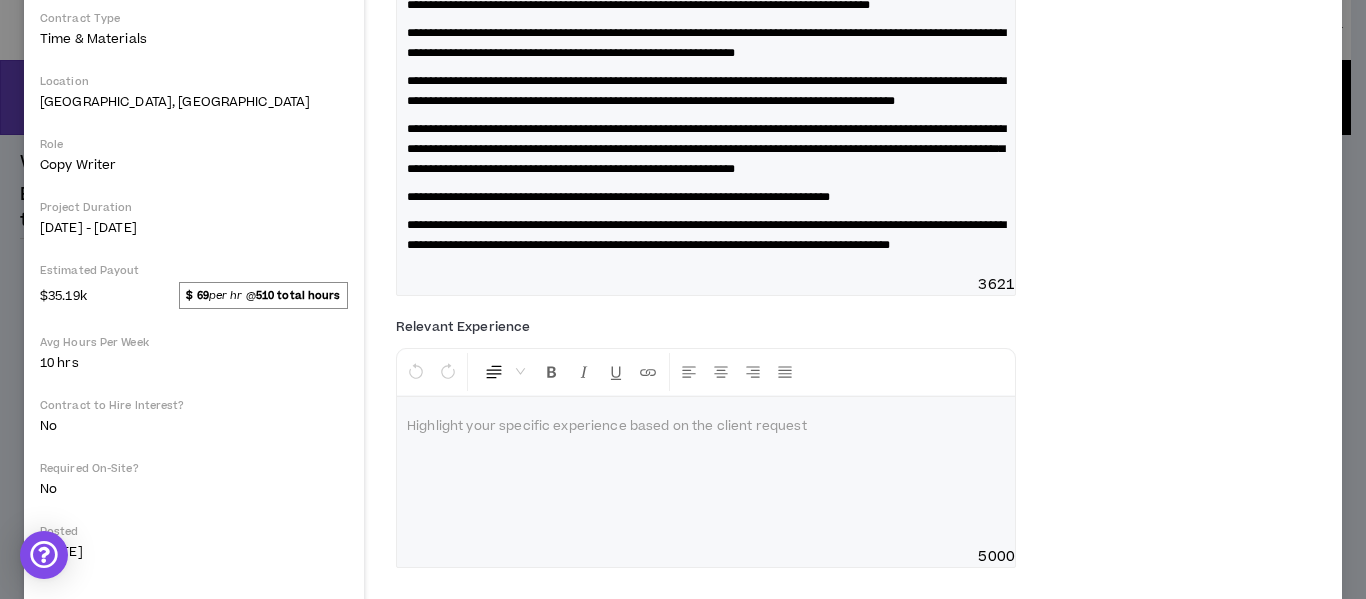 click on "**********" at bounding box center [706, 235] 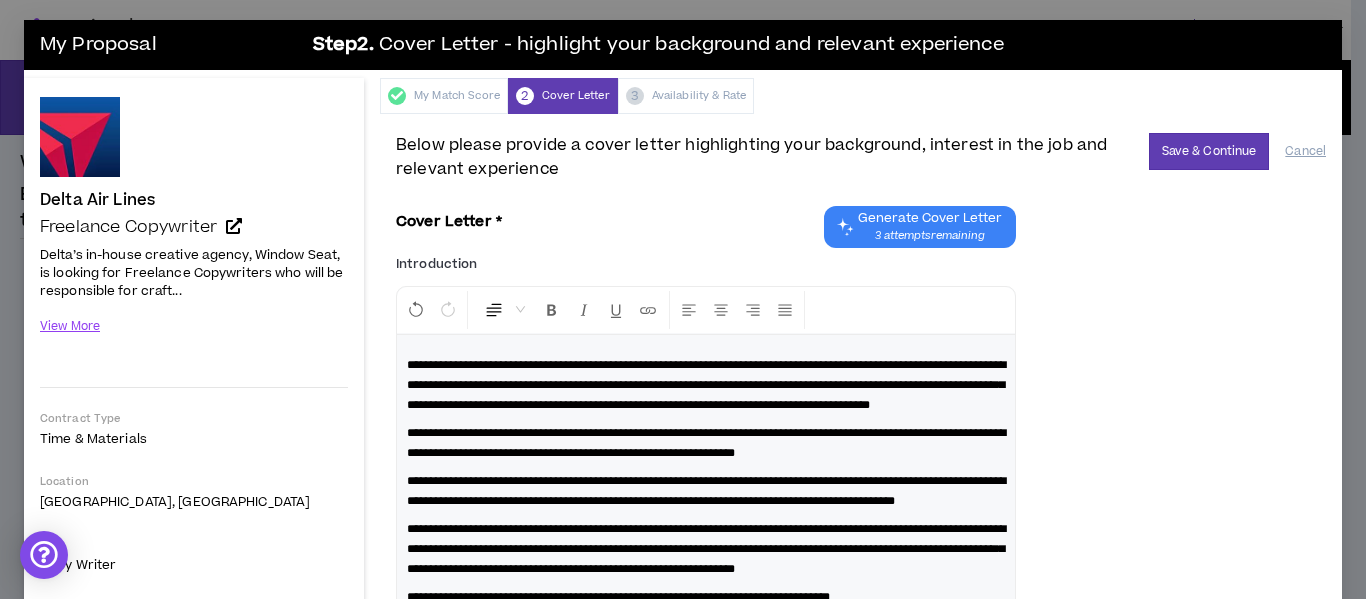 scroll, scrollTop: 200, scrollLeft: 0, axis: vertical 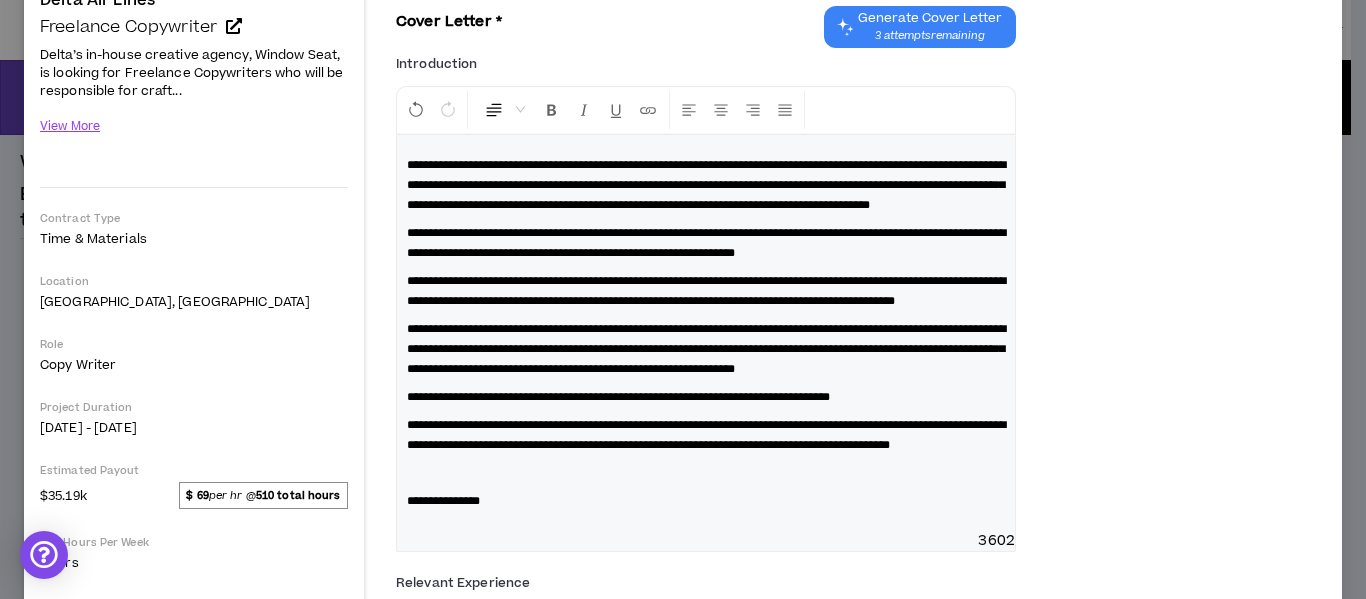 click on "**********" at bounding box center [706, 333] 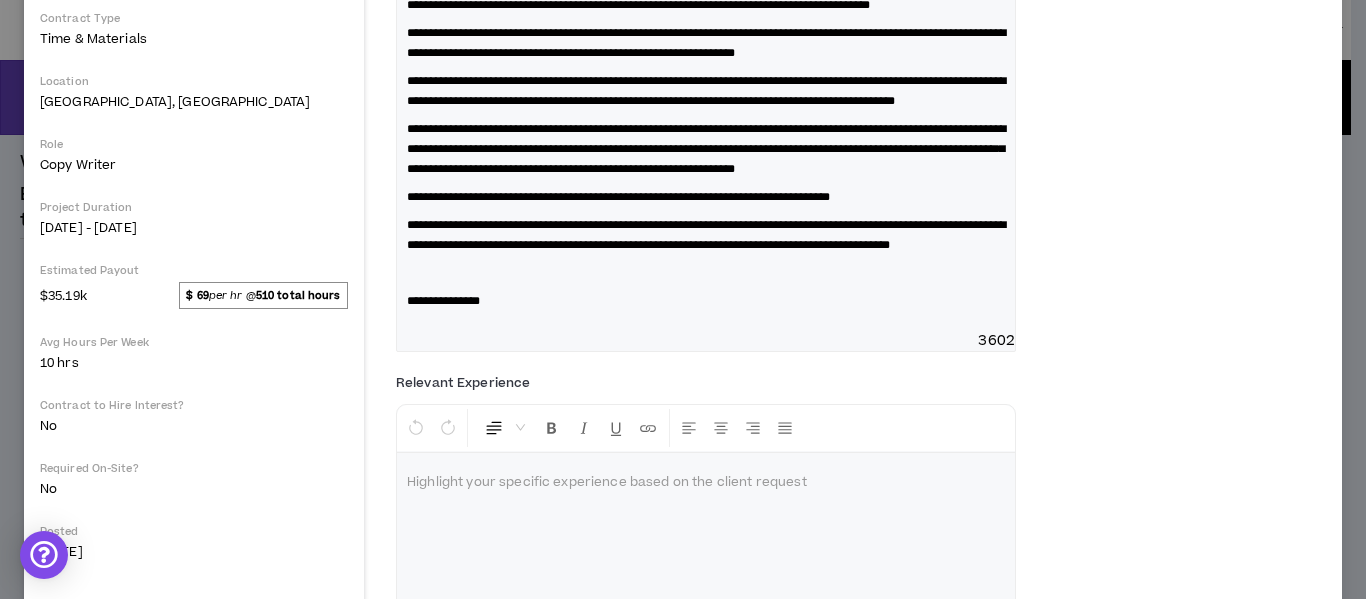 click on "**********" at bounding box center (706, 91) 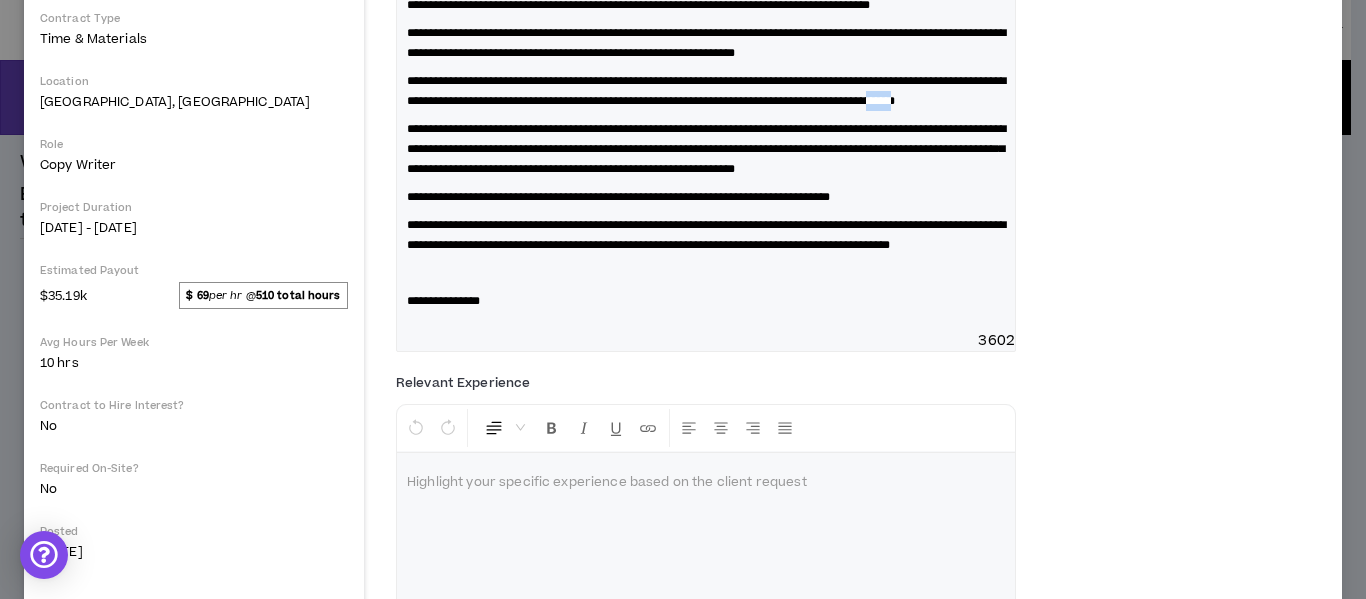 click on "**********" at bounding box center [706, 91] 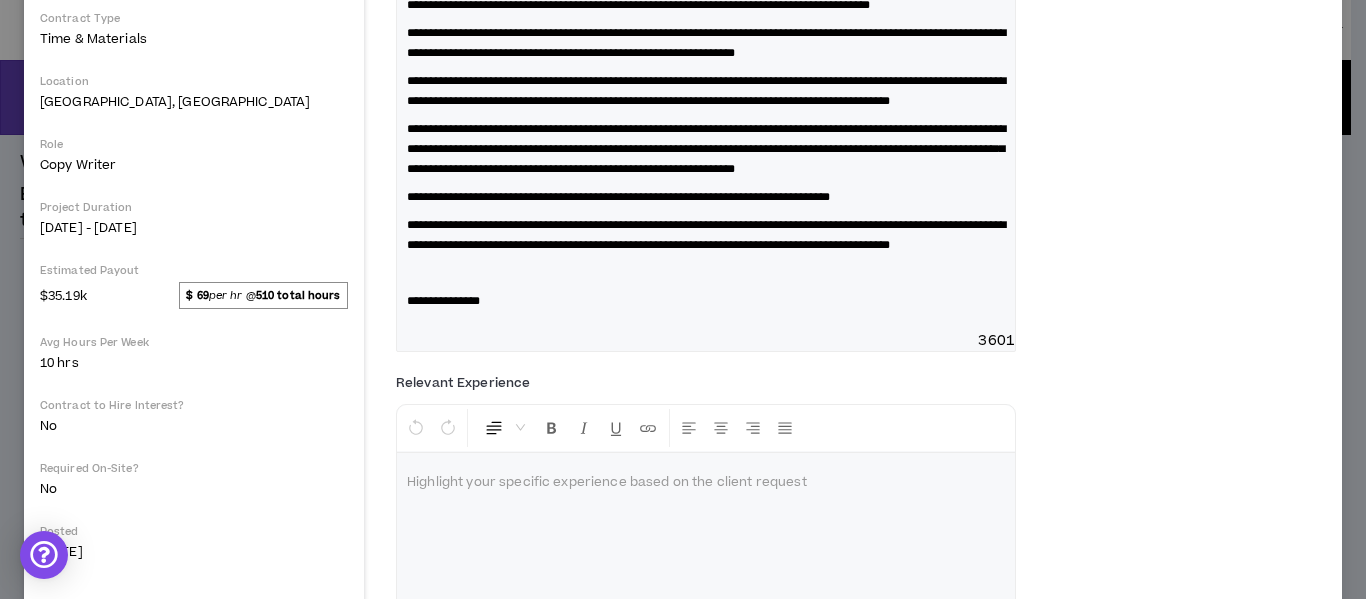 scroll, scrollTop: 563, scrollLeft: 0, axis: vertical 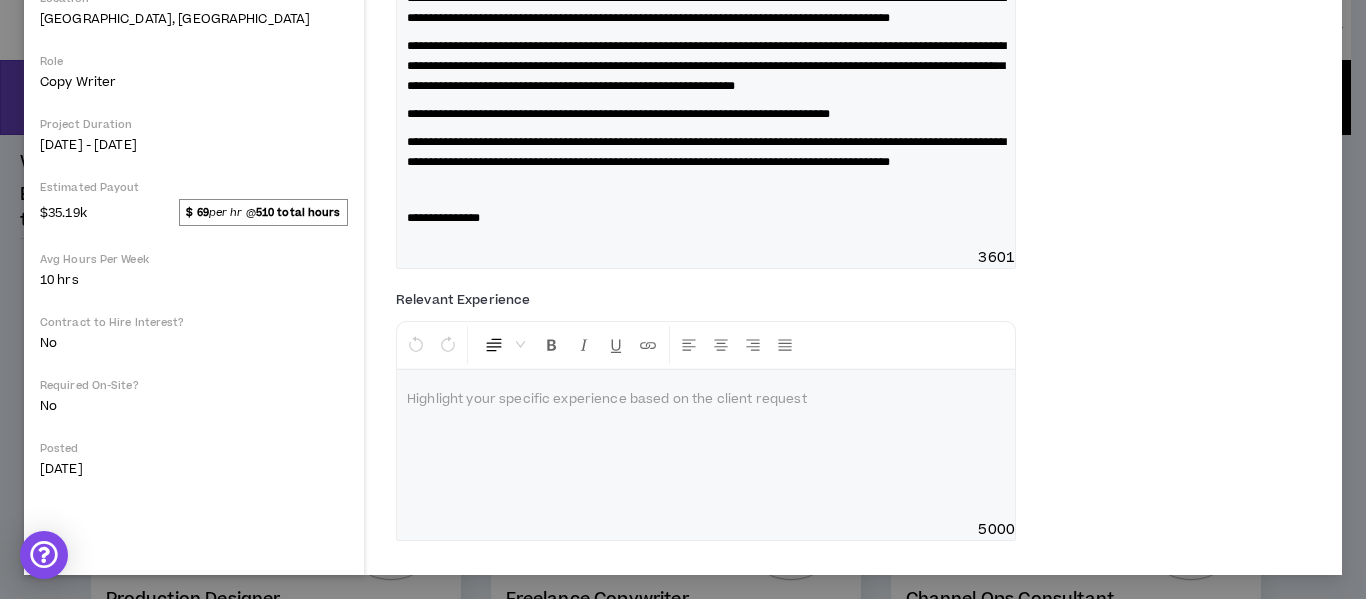 click at bounding box center (706, 445) 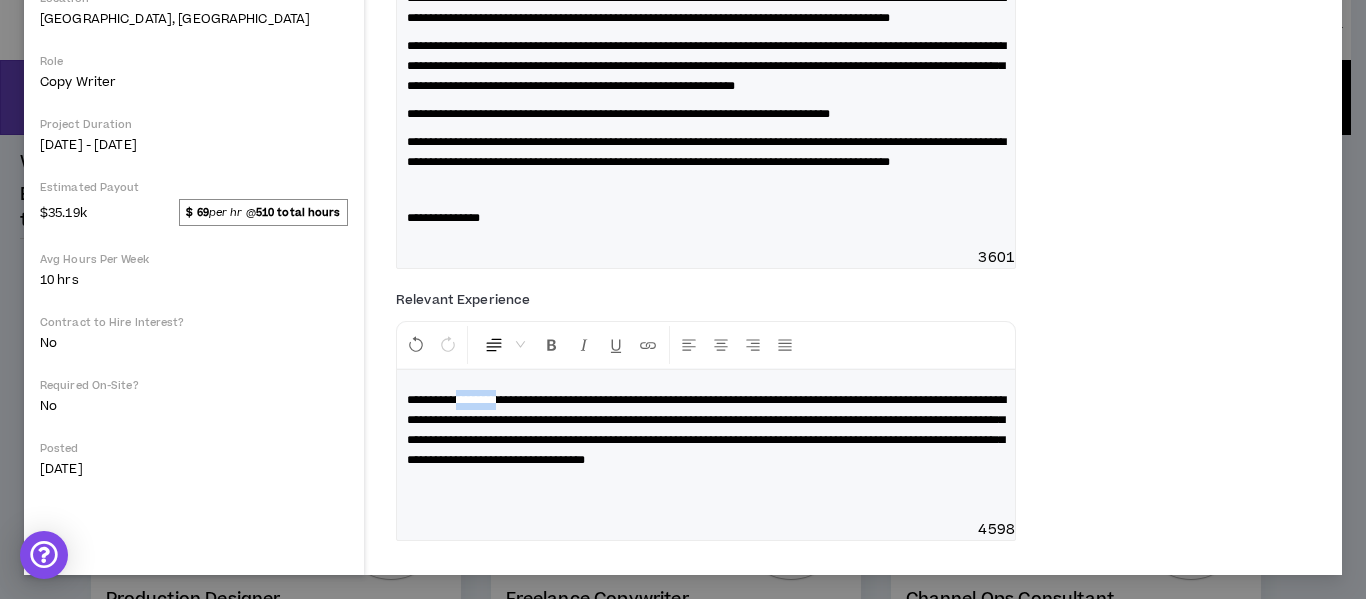 drag, startPoint x: 469, startPoint y: 398, endPoint x: 516, endPoint y: 402, distance: 47.169907 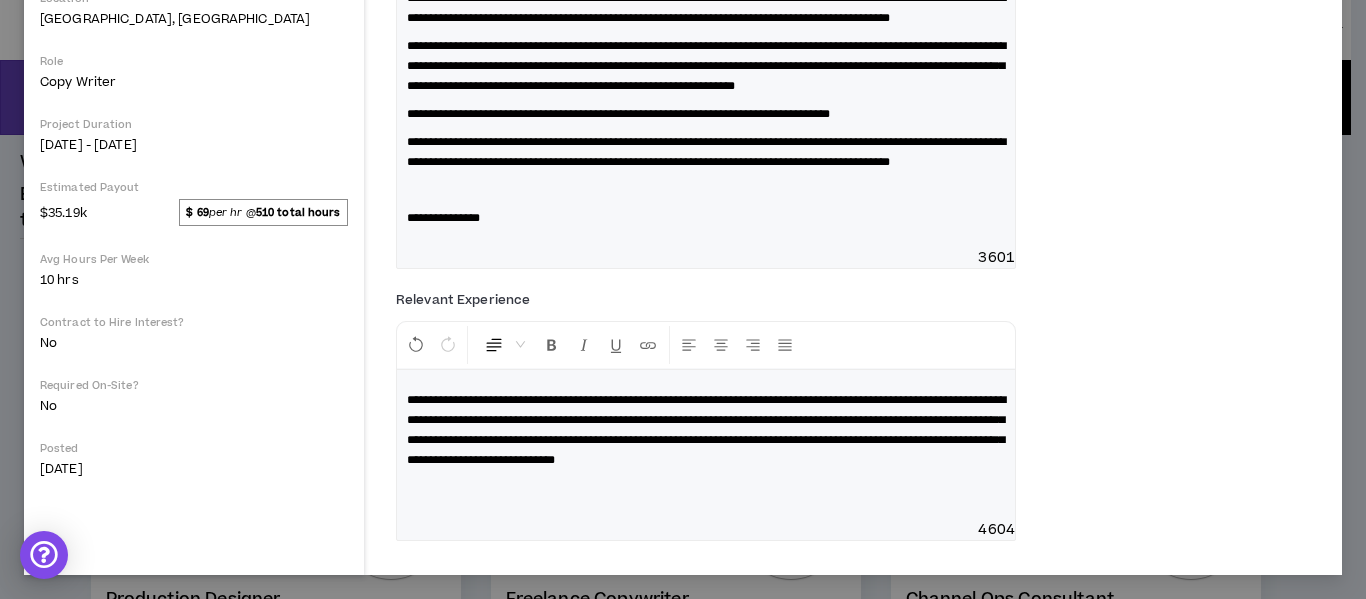 type 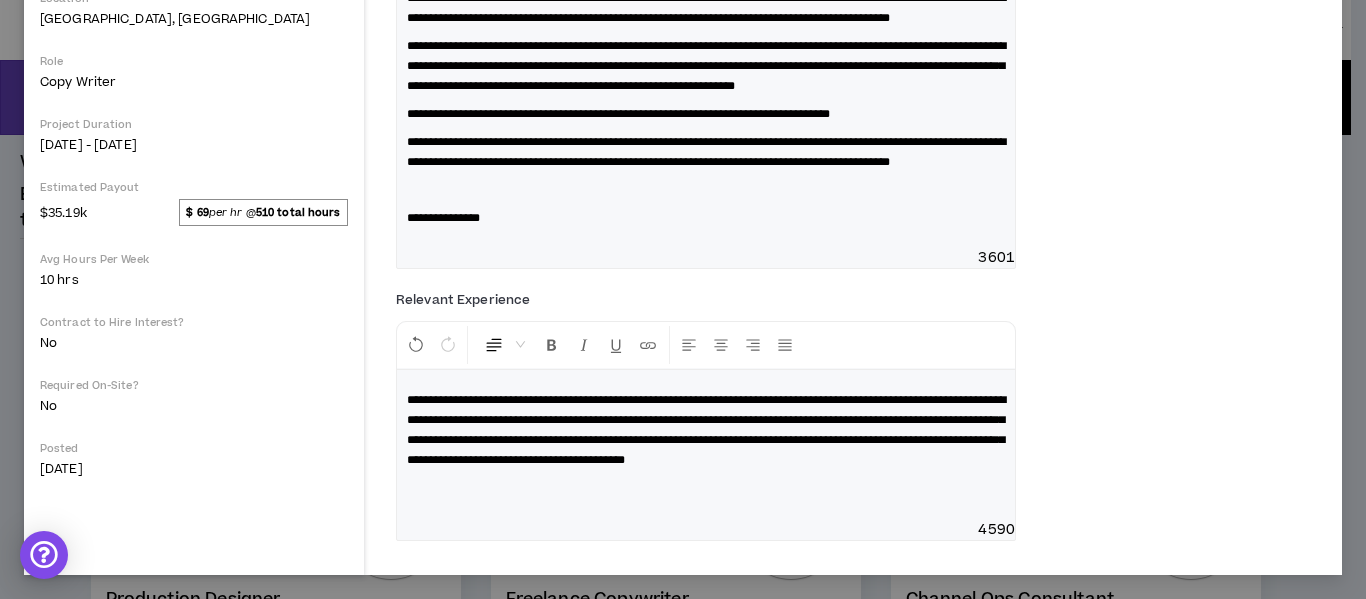 click on "**********" at bounding box center (706, 430) 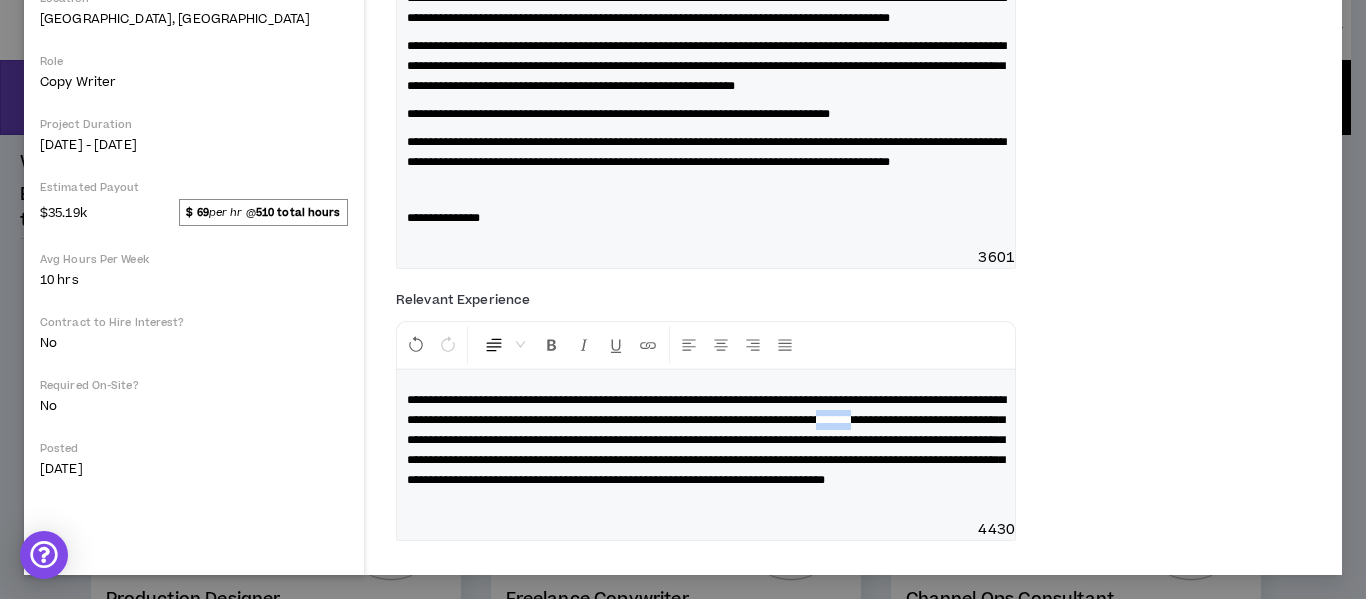 drag, startPoint x: 490, startPoint y: 437, endPoint x: 529, endPoint y: 435, distance: 39.051247 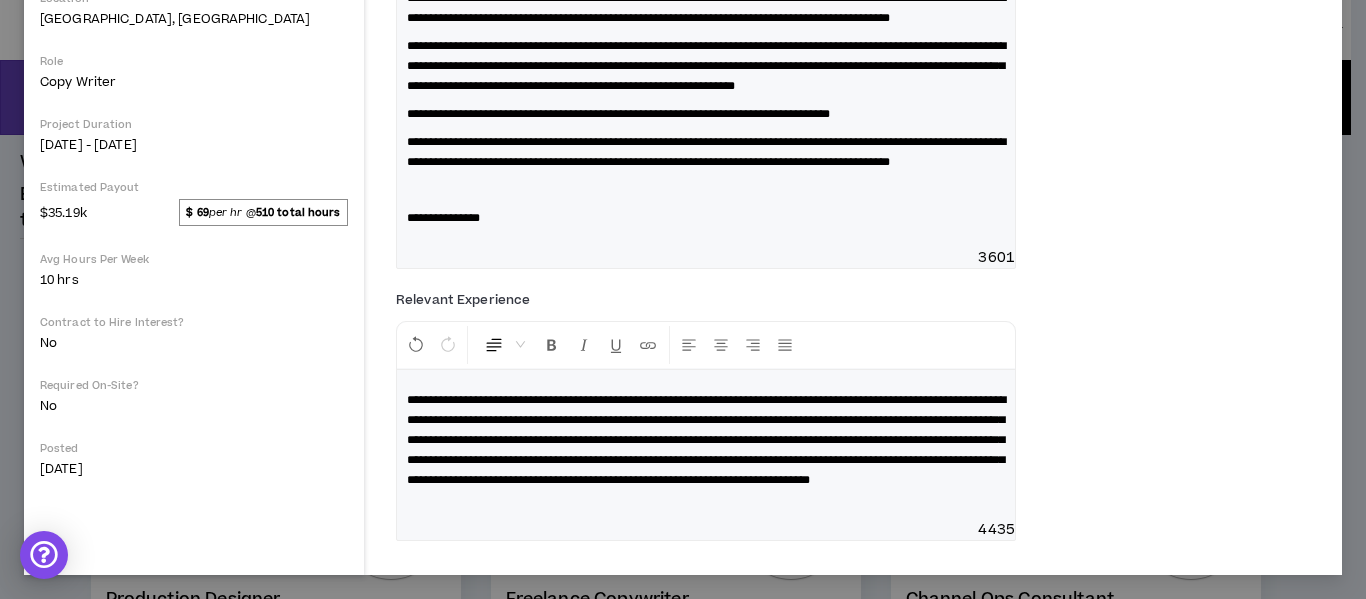 scroll, scrollTop: 593, scrollLeft: 0, axis: vertical 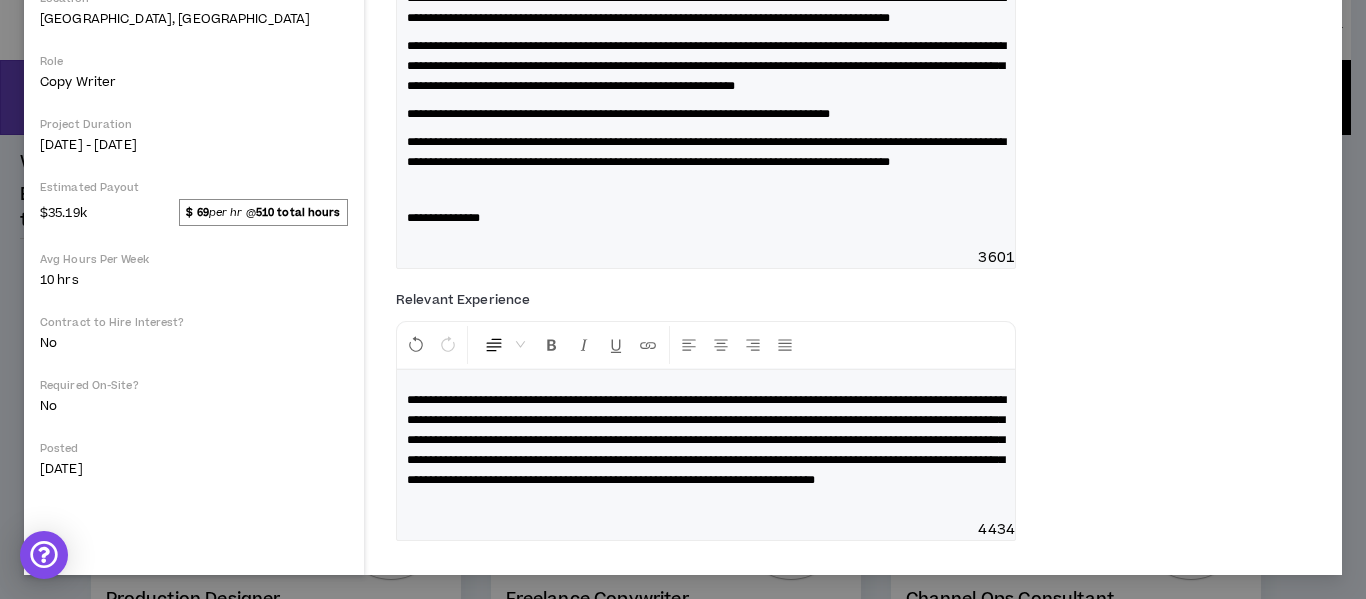 click on "**********" at bounding box center [706, 440] 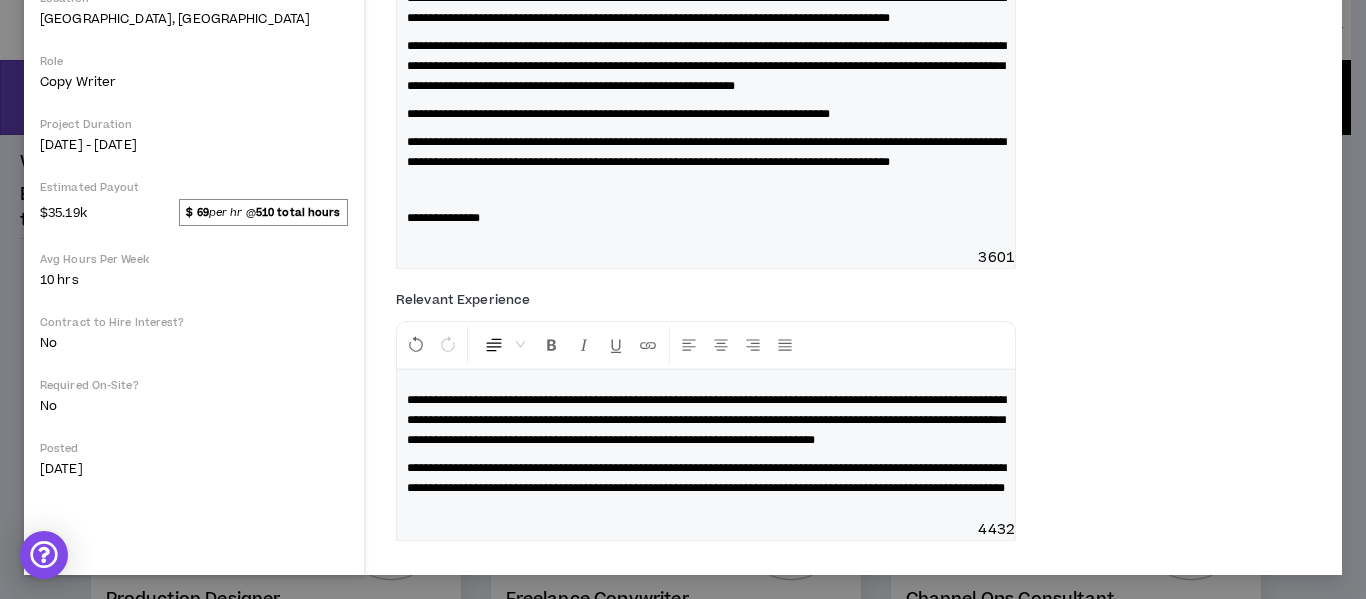 scroll, scrollTop: 601, scrollLeft: 0, axis: vertical 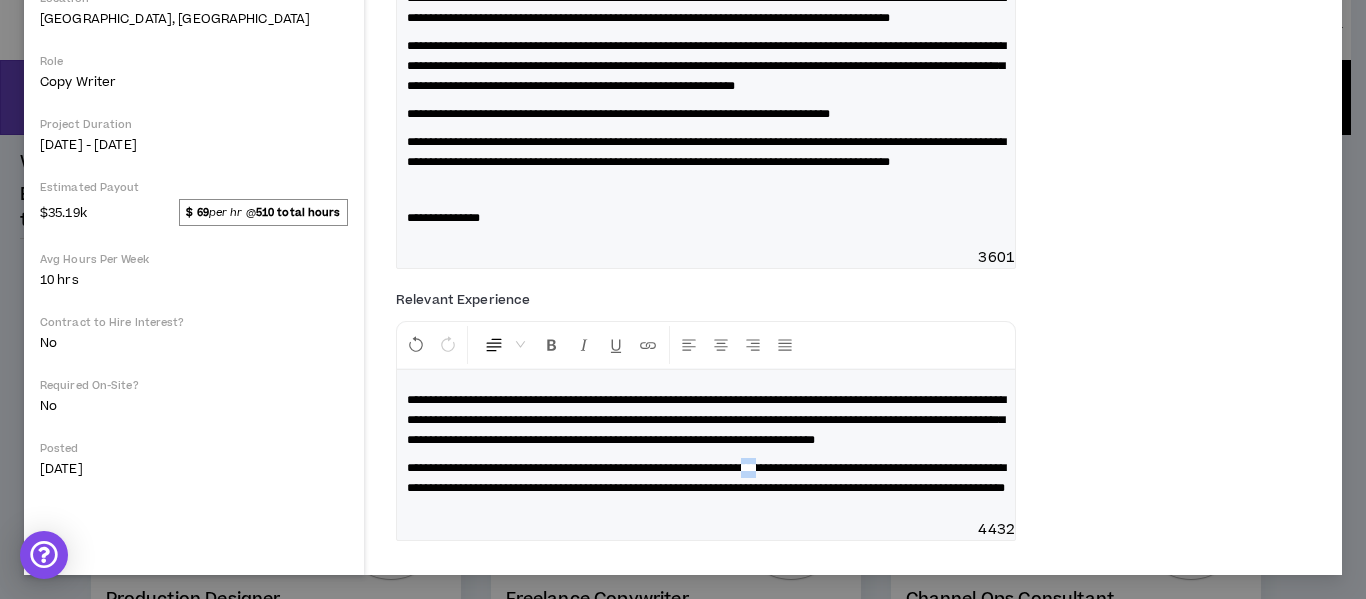 click on "**********" at bounding box center [706, 478] 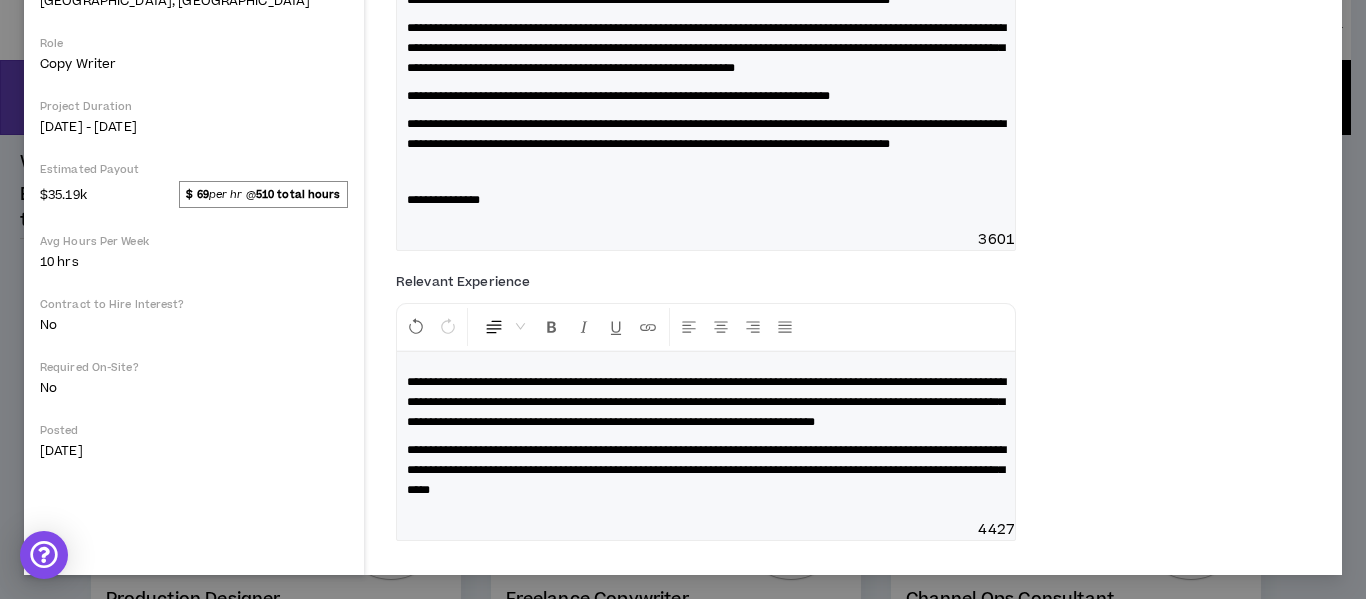 click on "**********" at bounding box center [706, 436] 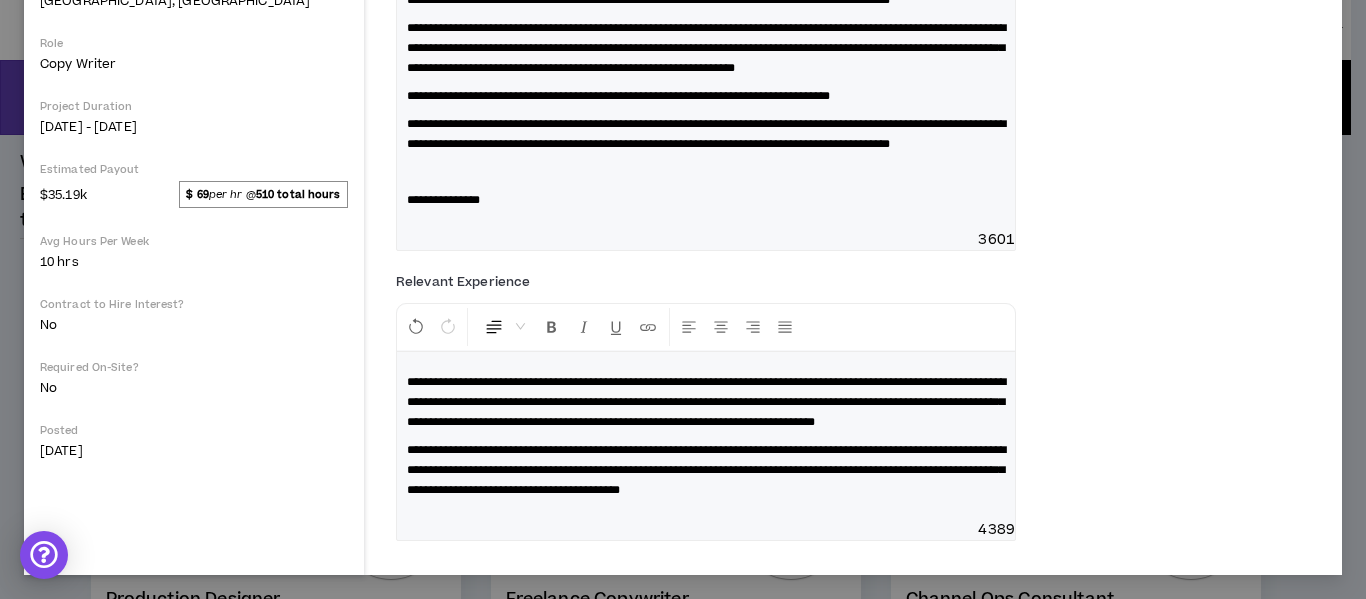 click on "**********" at bounding box center (706, 470) 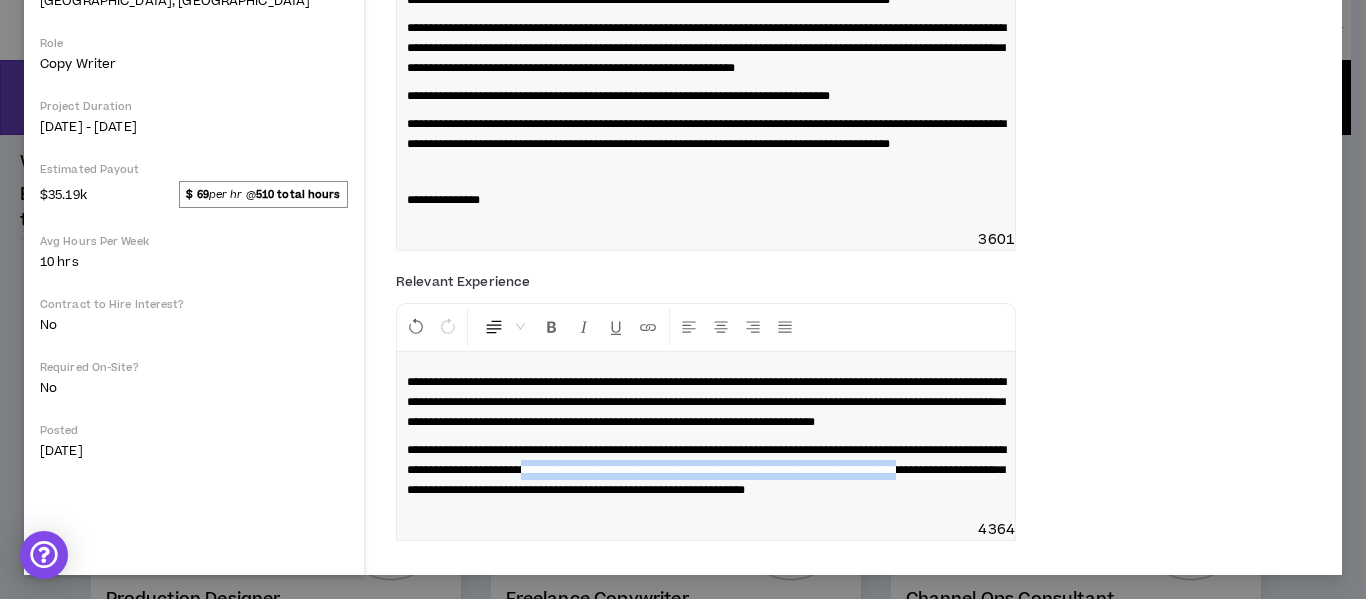 drag, startPoint x: 696, startPoint y: 468, endPoint x: 587, endPoint y: 497, distance: 112.79185 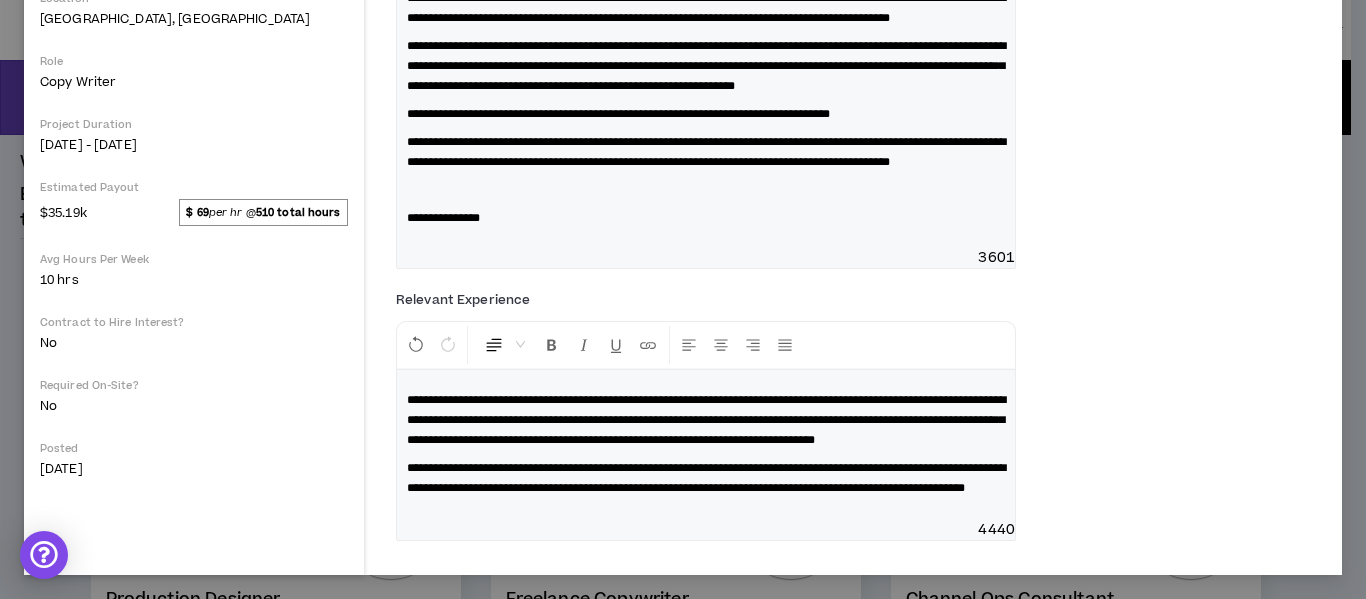 click on "**********" at bounding box center [706, 478] 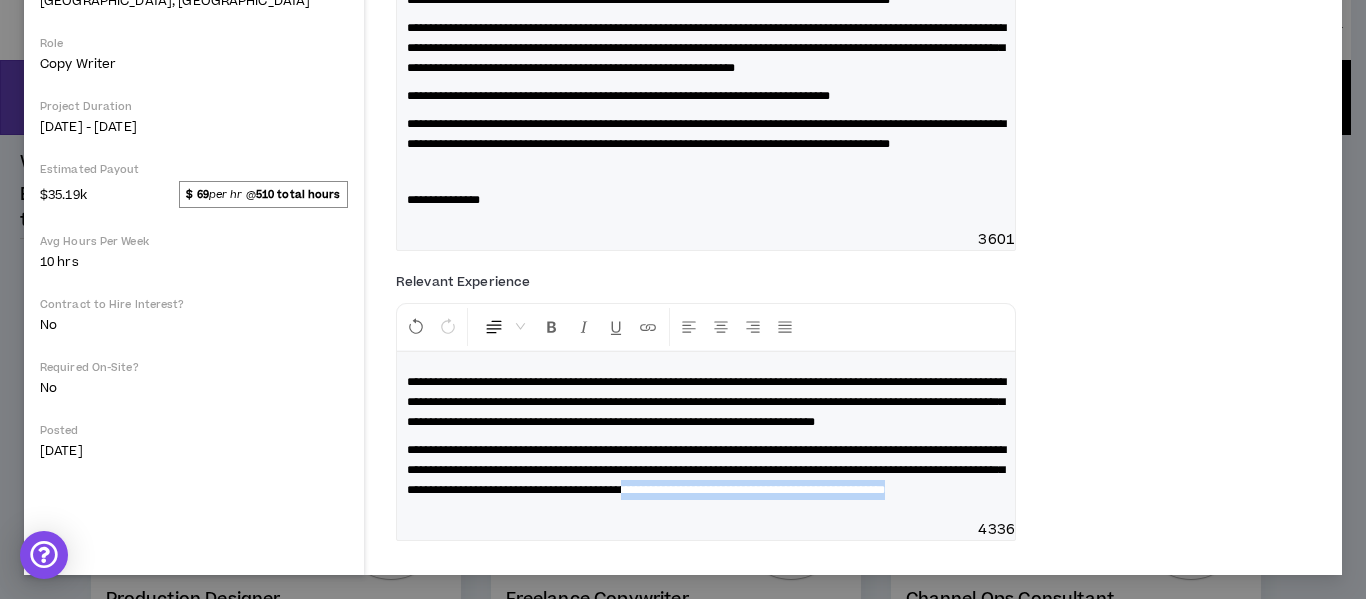 drag, startPoint x: 443, startPoint y: 514, endPoint x: 792, endPoint y: 505, distance: 349.11603 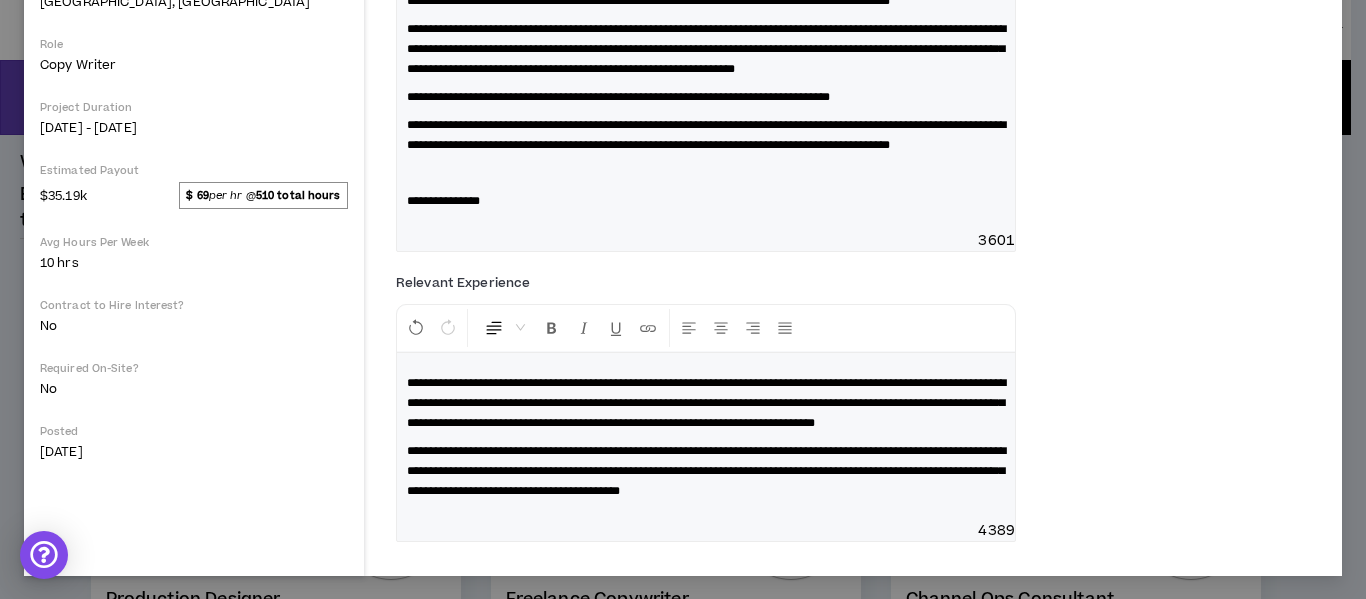 scroll, scrollTop: 621, scrollLeft: 0, axis: vertical 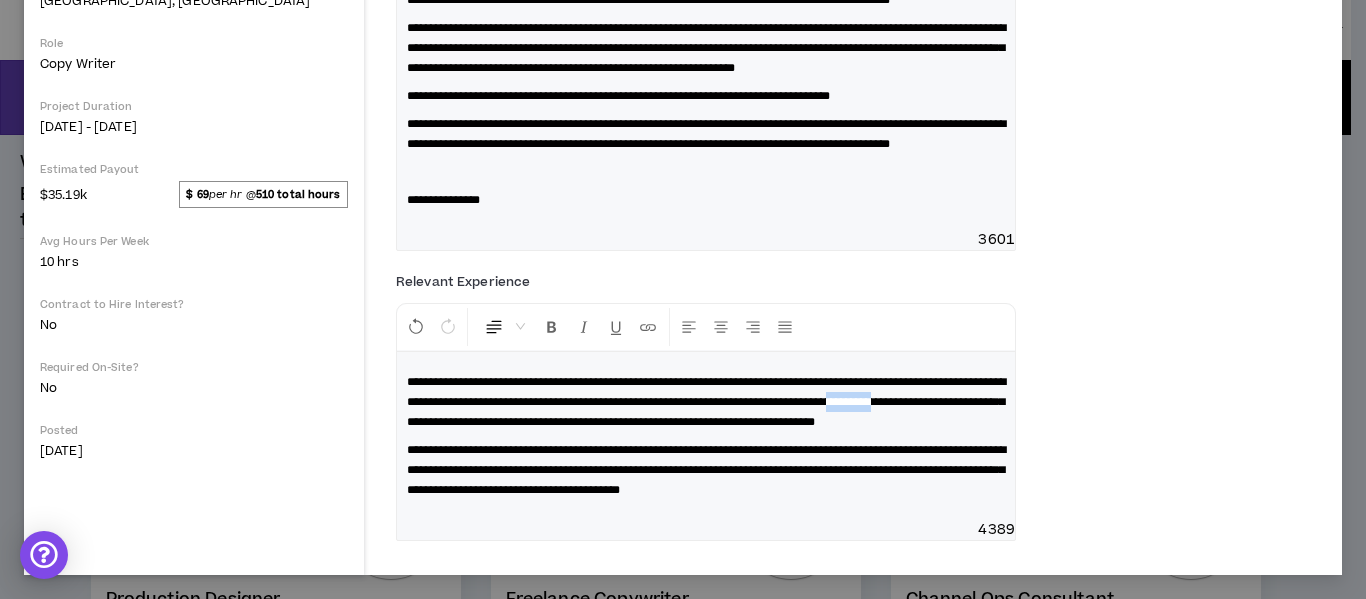 drag, startPoint x: 494, startPoint y: 381, endPoint x: 555, endPoint y: 377, distance: 61.13101 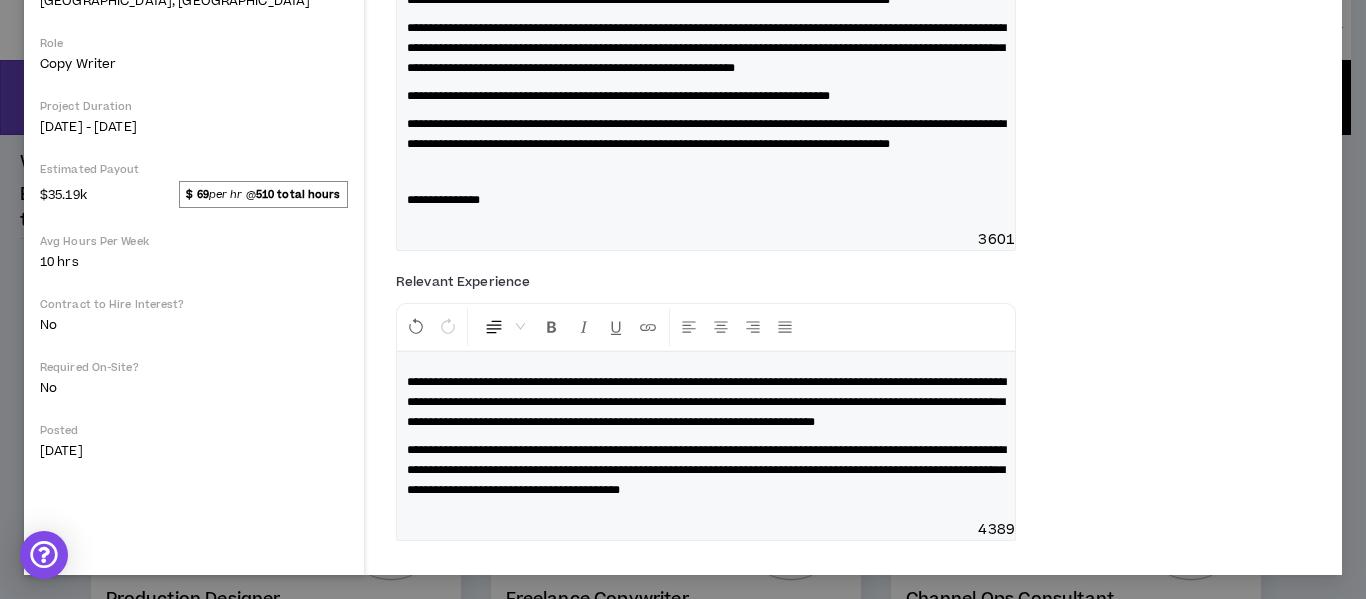 click on "**********" at bounding box center [706, 402] 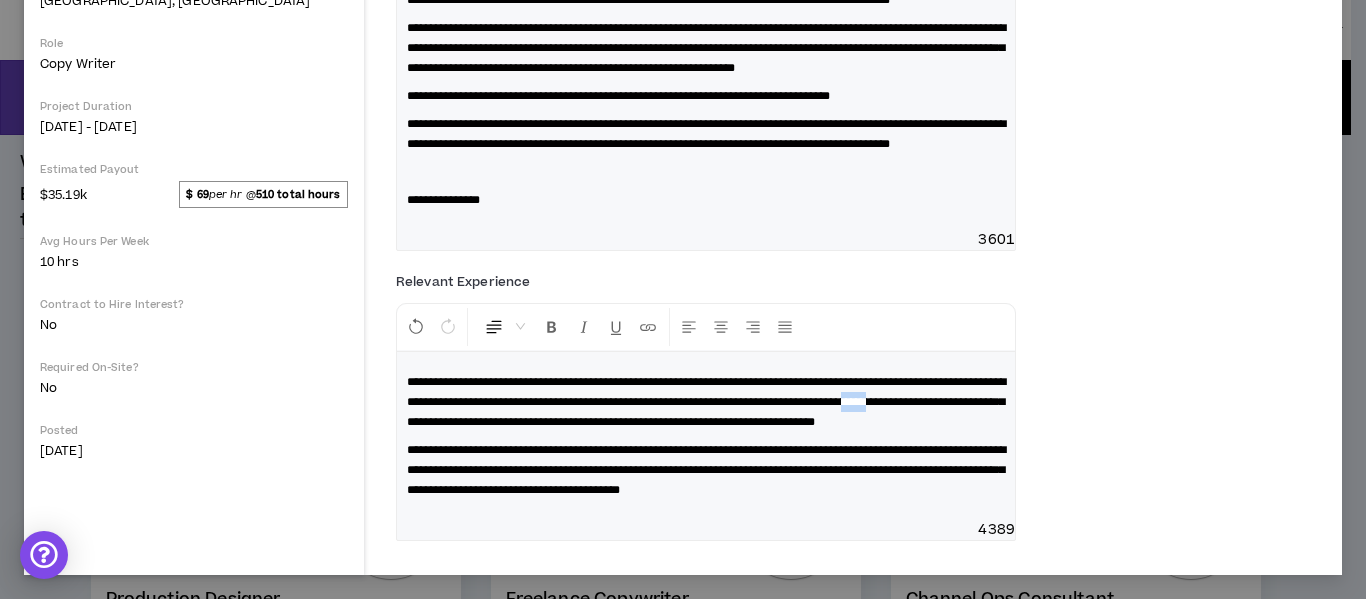 click on "**********" at bounding box center (706, 402) 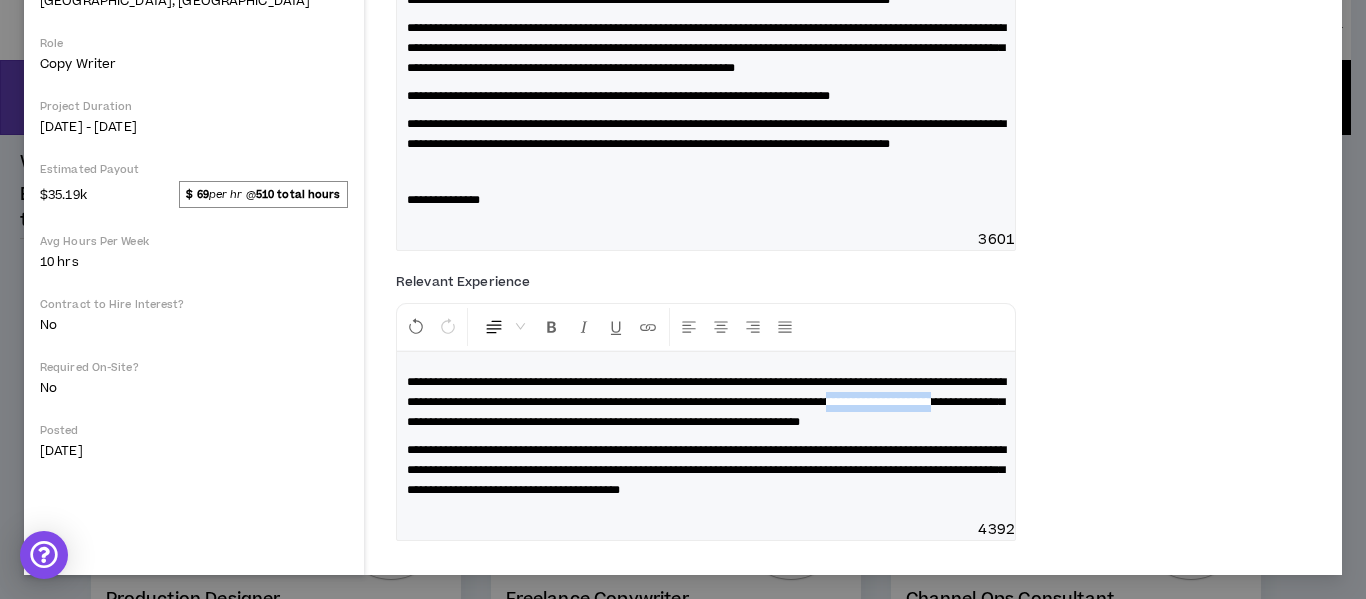 drag, startPoint x: 496, startPoint y: 380, endPoint x: 633, endPoint y: 383, distance: 137.03284 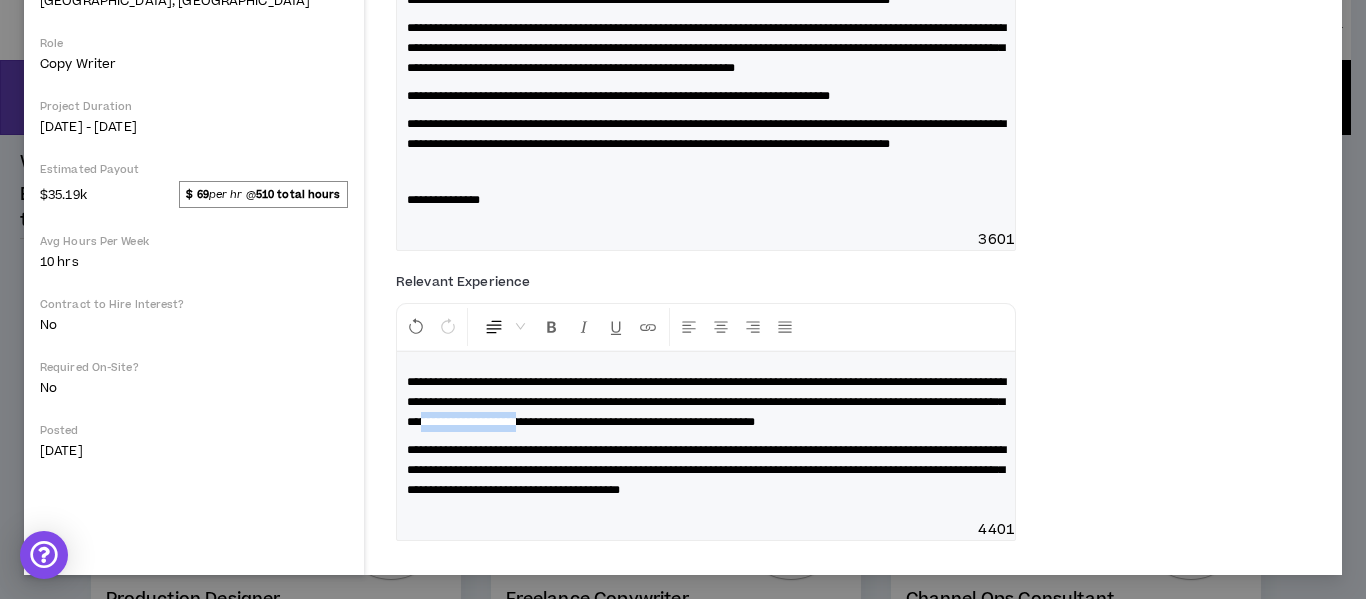 drag, startPoint x: 743, startPoint y: 389, endPoint x: 857, endPoint y: 384, distance: 114.1096 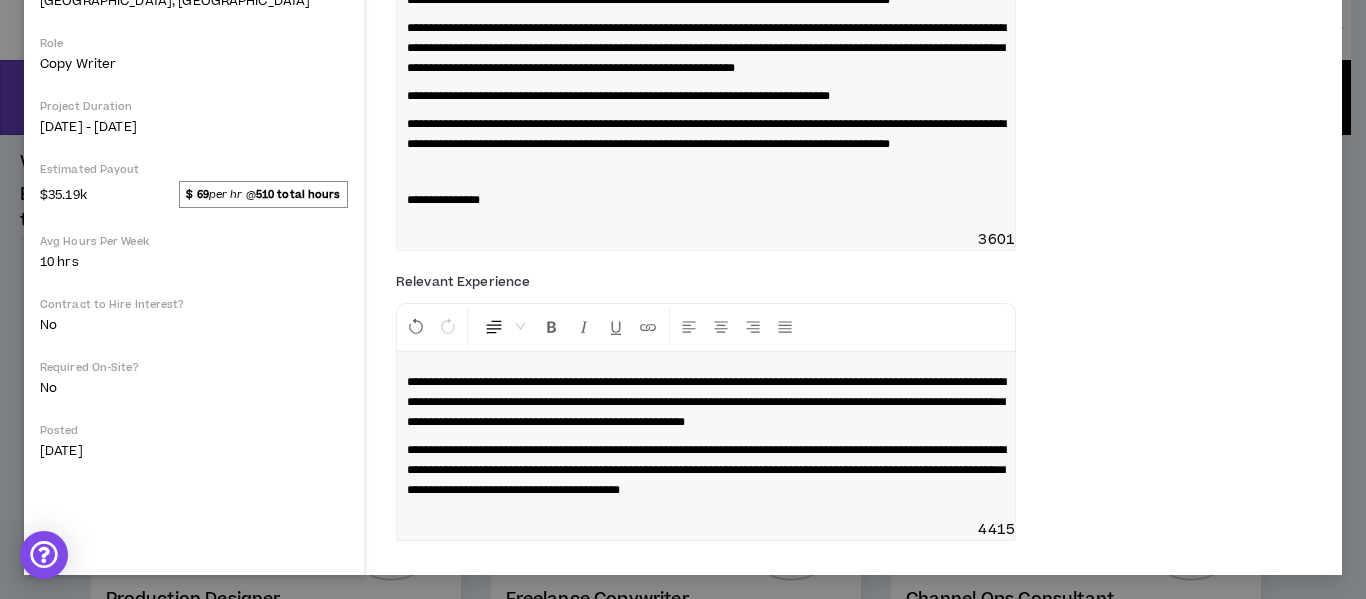 click on "**********" at bounding box center (706, 402) 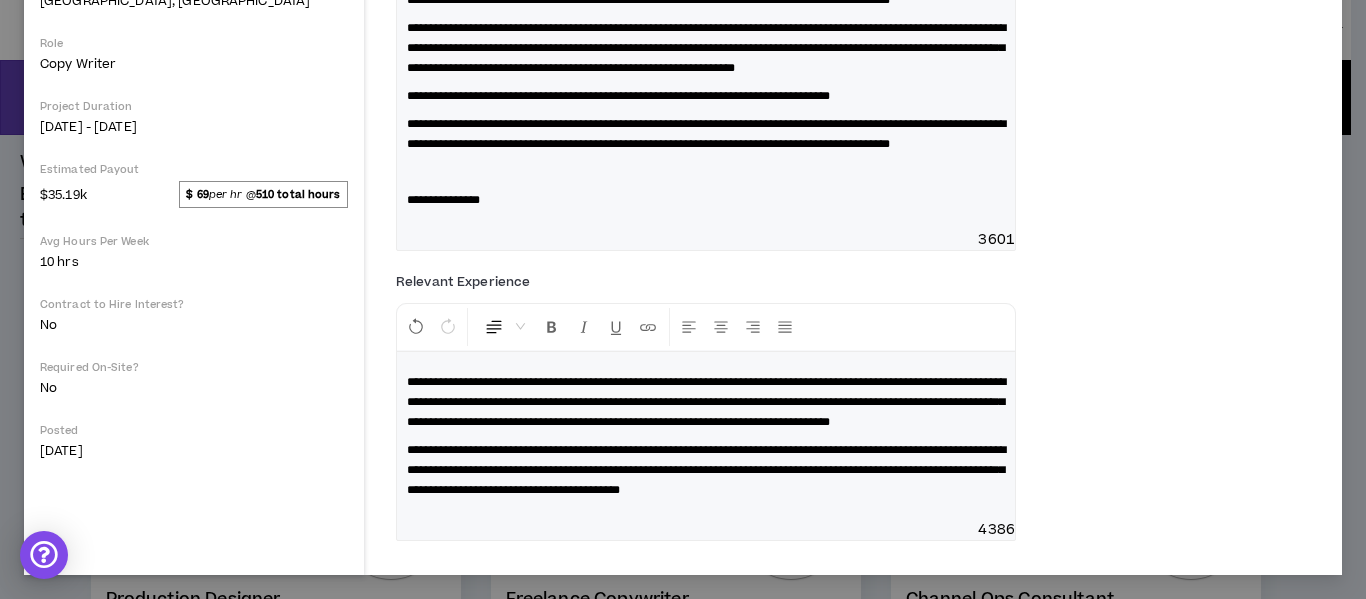 click on "**********" at bounding box center [706, 470] 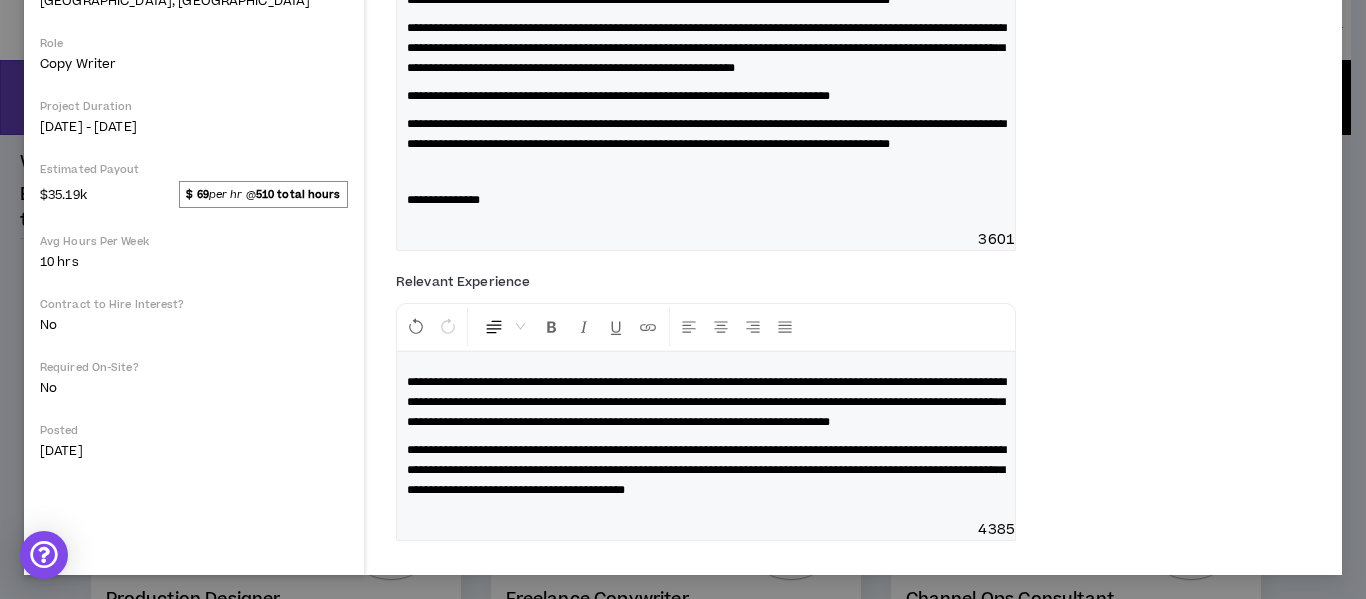click on "**********" at bounding box center [706, 470] 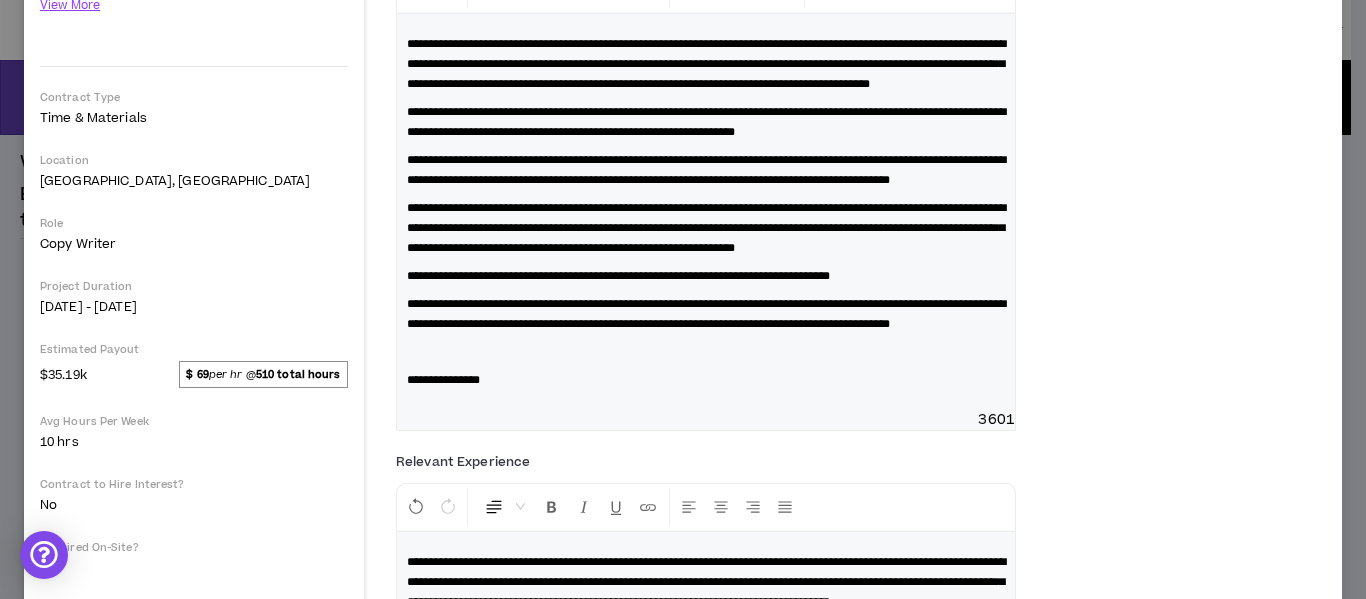scroll, scrollTop: 621, scrollLeft: 0, axis: vertical 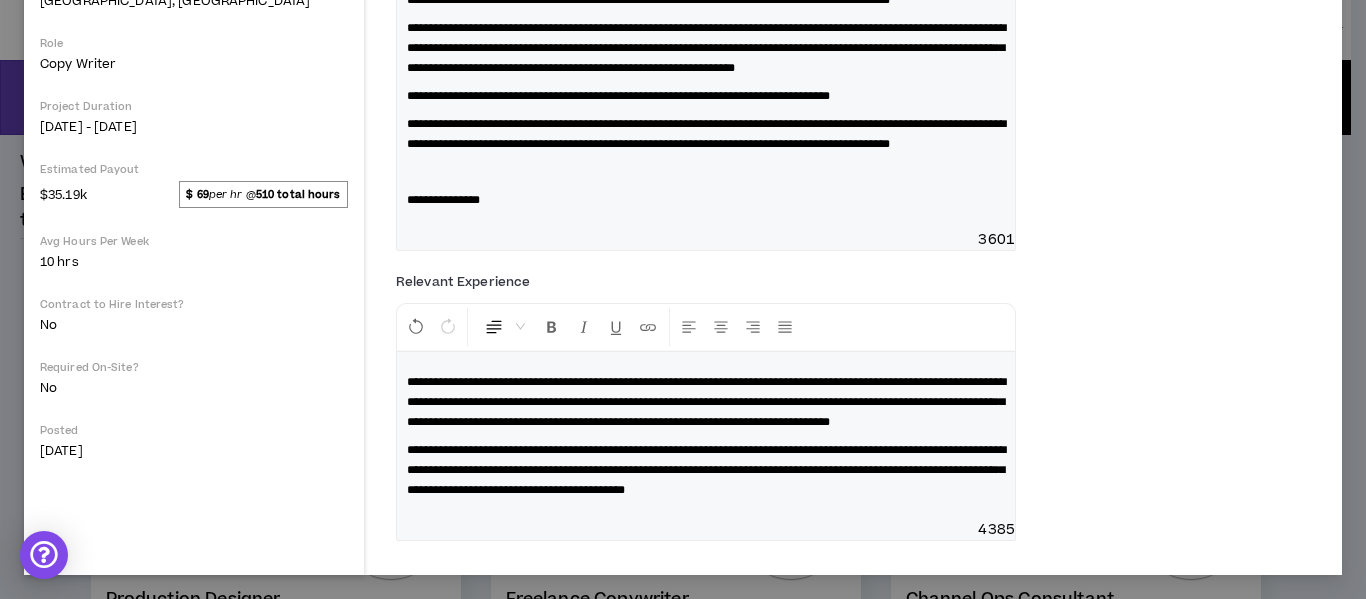 click on "**********" at bounding box center (706, 470) 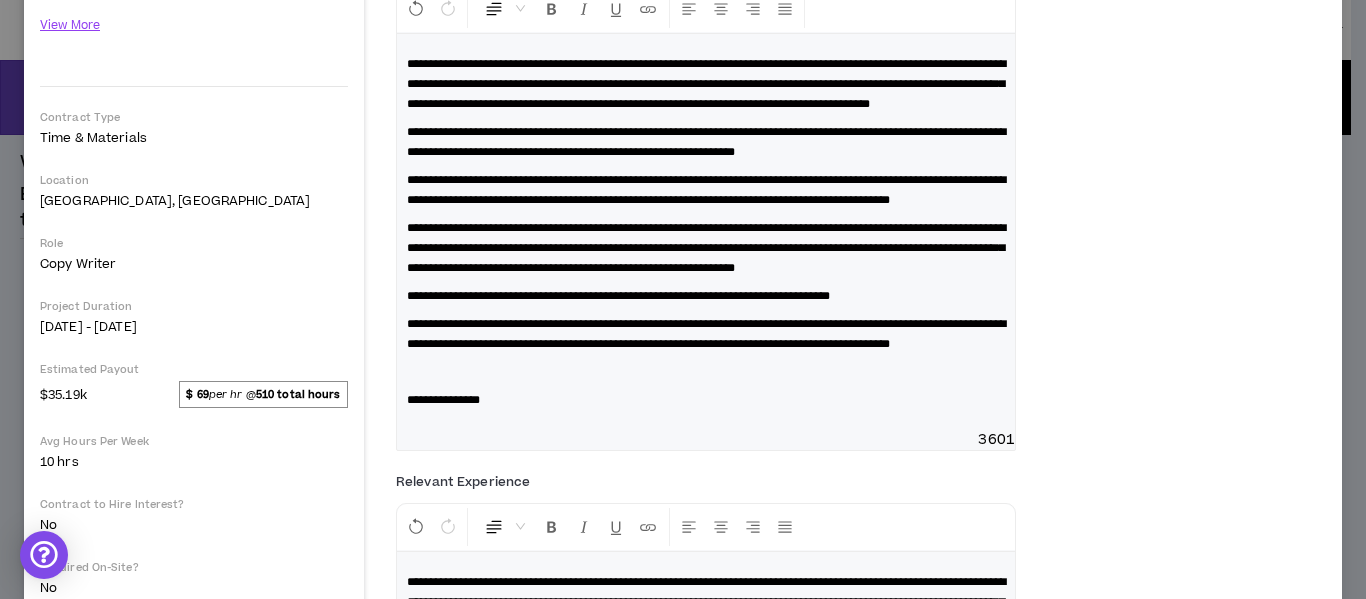 scroll, scrollTop: 0, scrollLeft: 0, axis: both 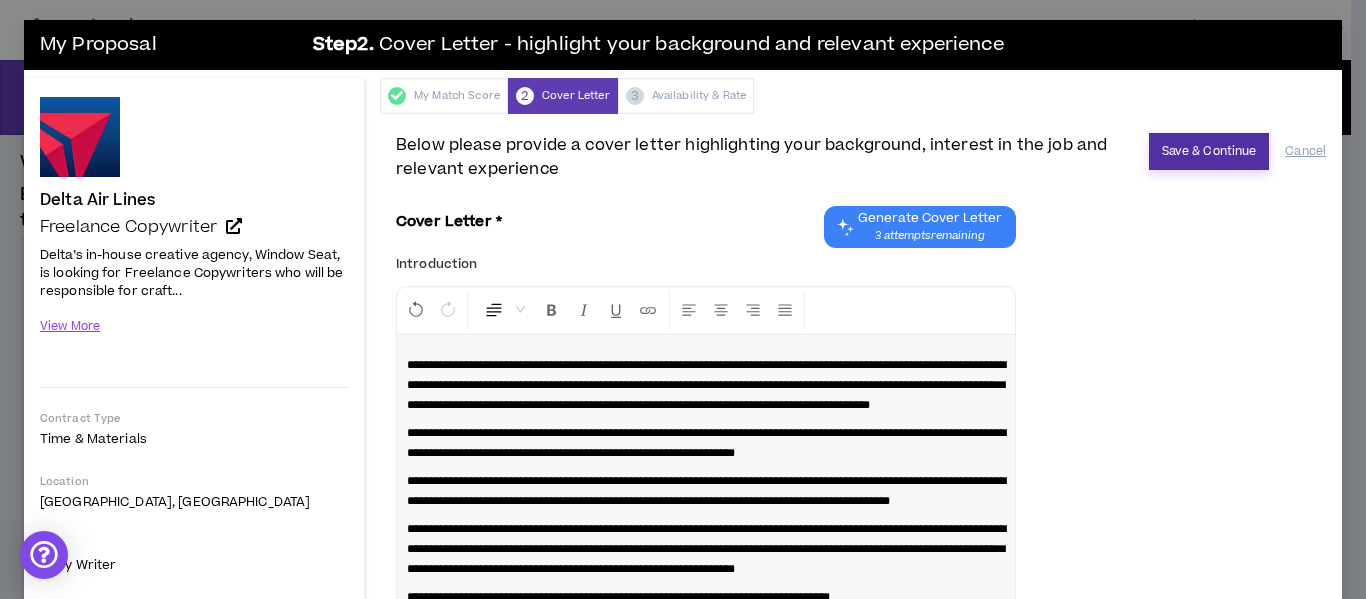 click on "Save & Continue" at bounding box center (1209, 151) 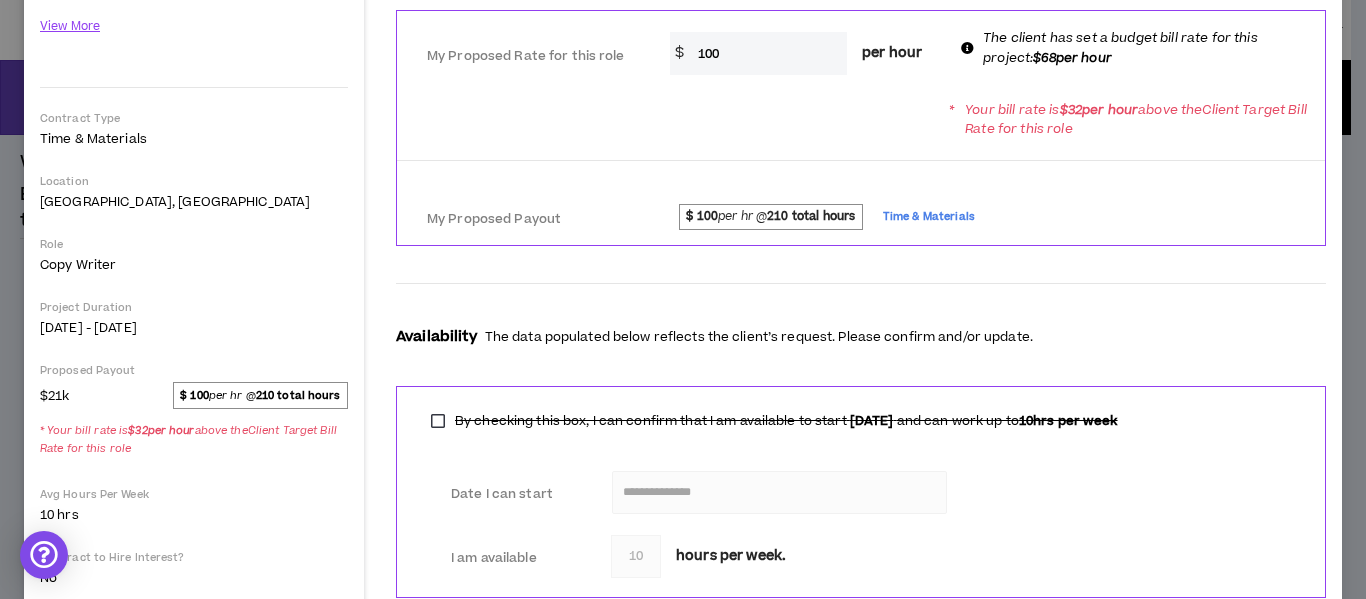 scroll, scrollTop: 100, scrollLeft: 0, axis: vertical 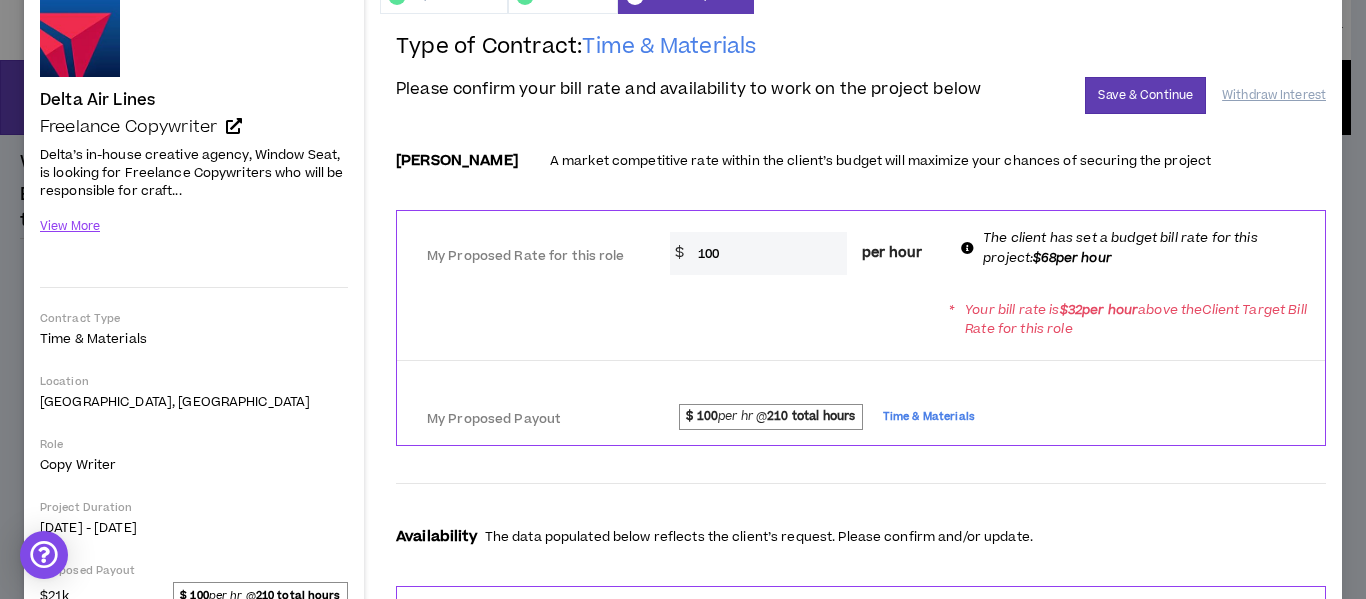 drag, startPoint x: 693, startPoint y: 255, endPoint x: 727, endPoint y: 255, distance: 34 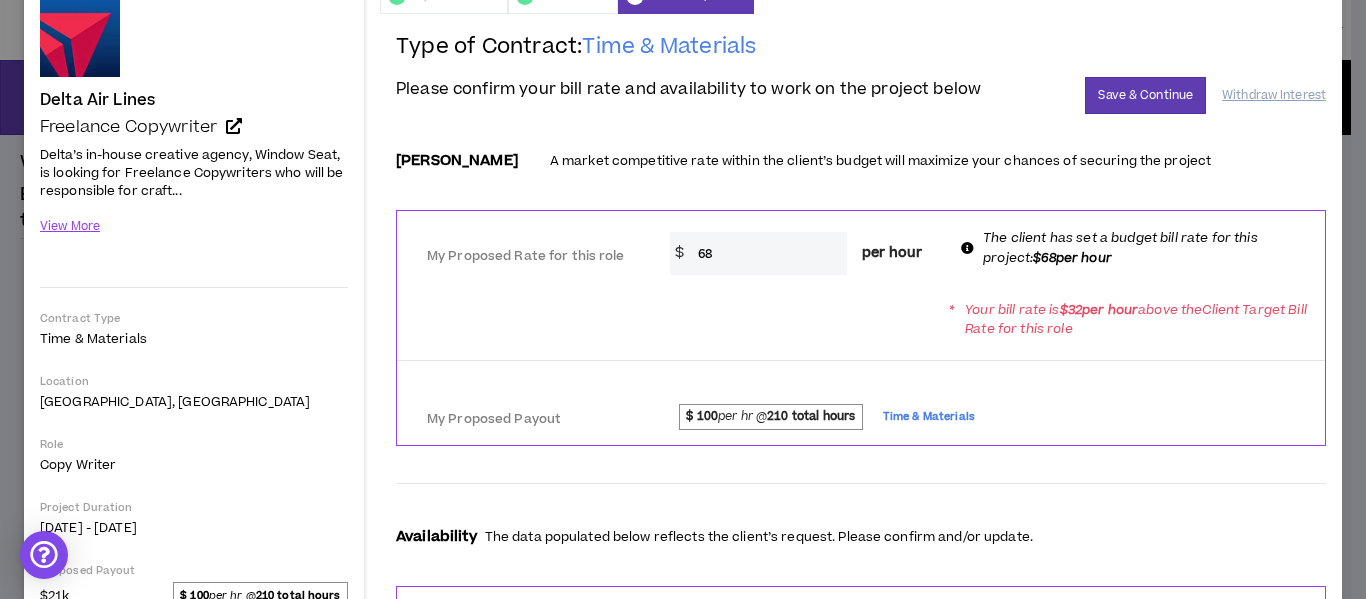 type on "68" 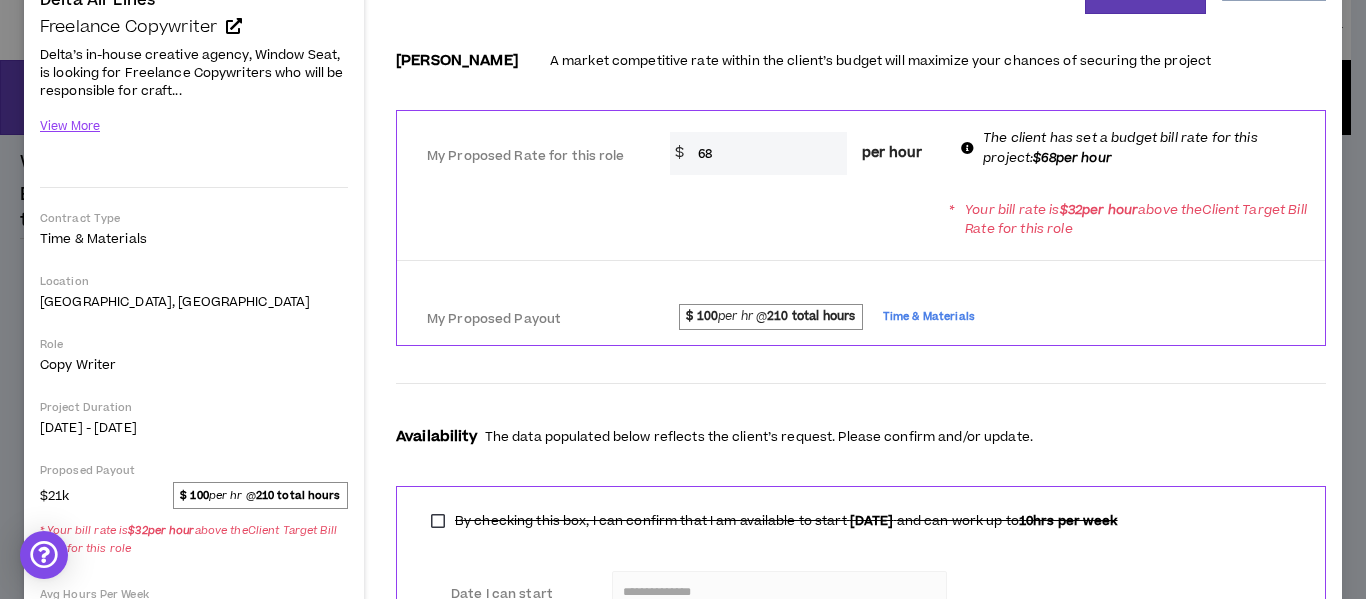 click on "Availability The data populated below reflects the client’s request. Please confirm and/or update." at bounding box center [861, 416] 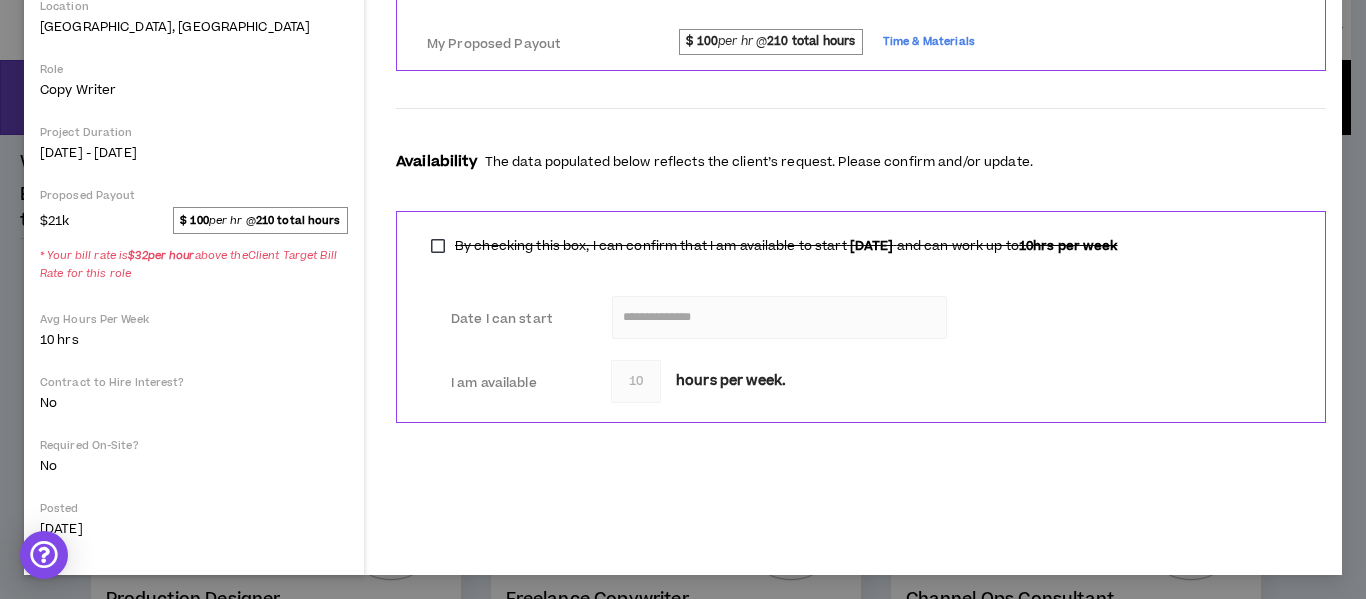 scroll, scrollTop: 75, scrollLeft: 0, axis: vertical 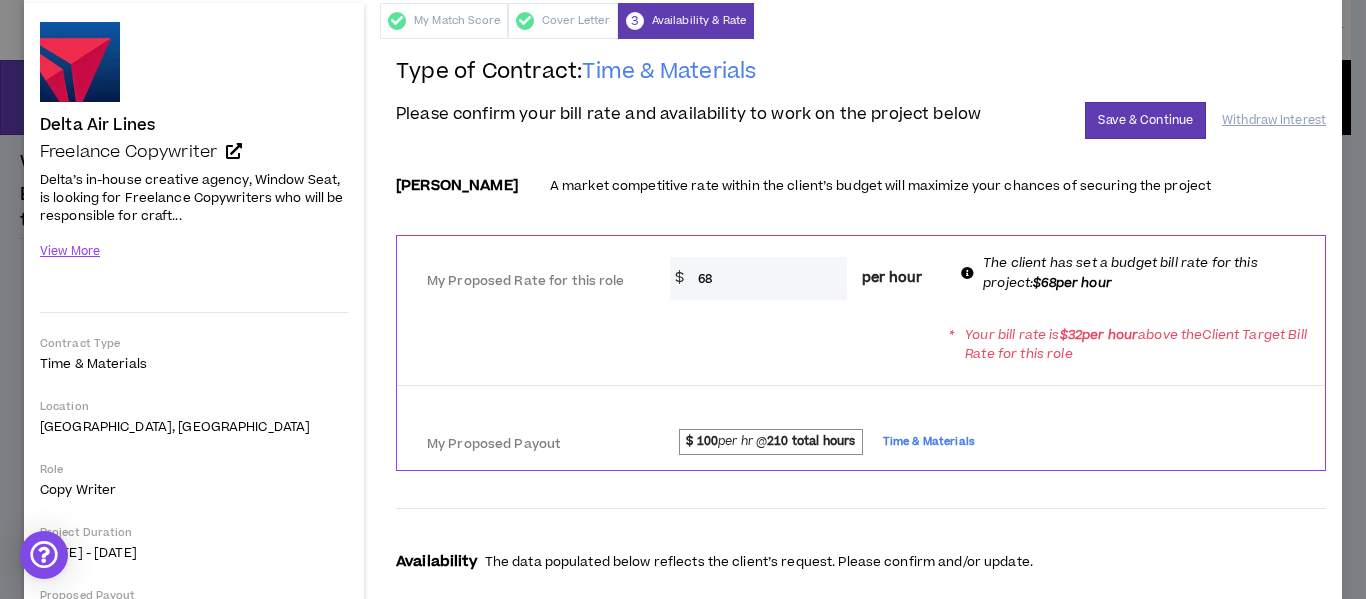 click on "Your bill rate is  $ 32  per hour  above the  Client Target Bill Rate for this role" at bounding box center [1136, 345] 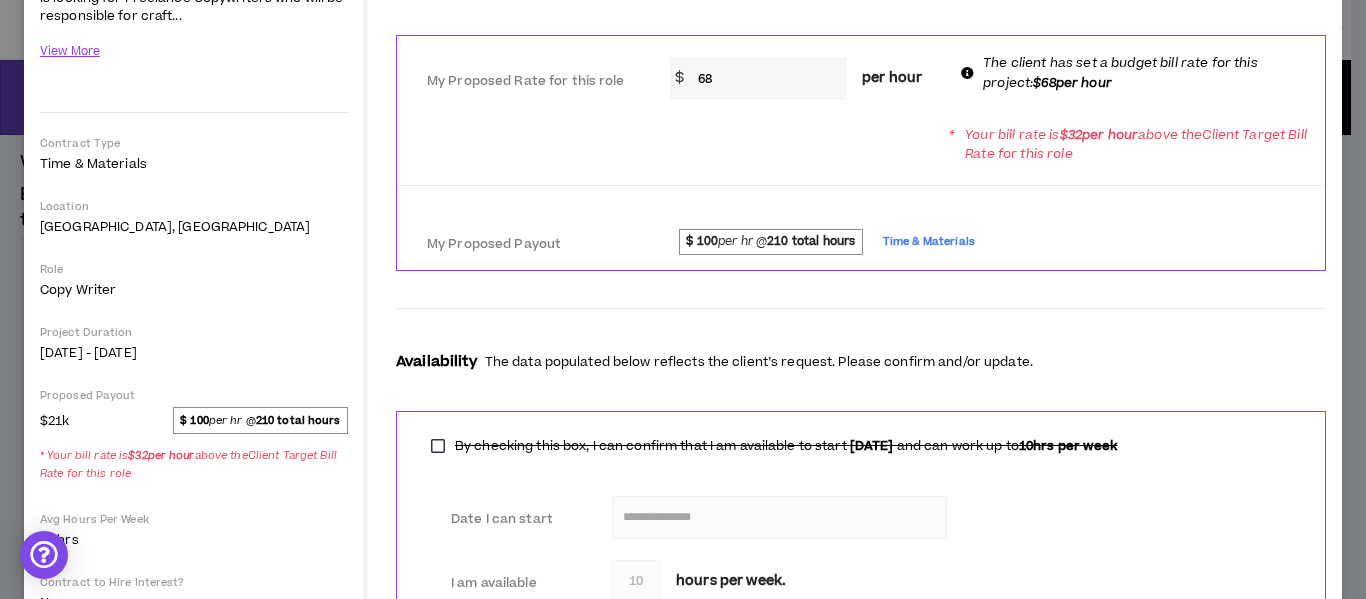 scroll, scrollTop: 375, scrollLeft: 0, axis: vertical 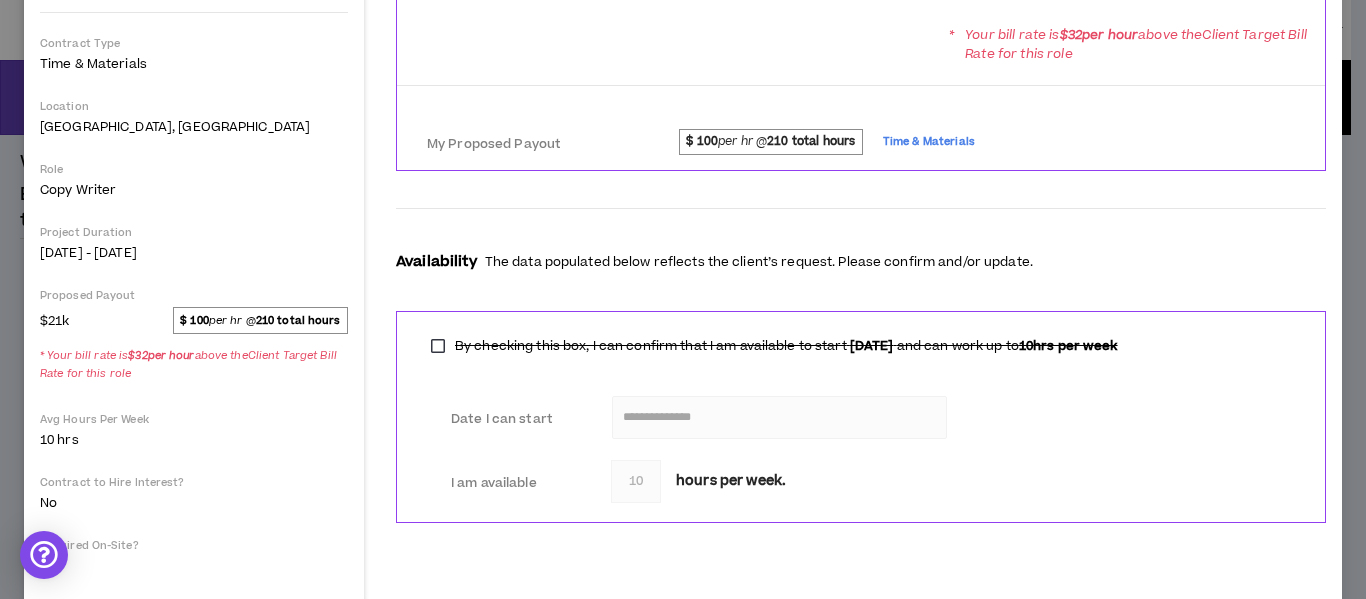 click on "$ 32  per hour" at bounding box center [161, 355] 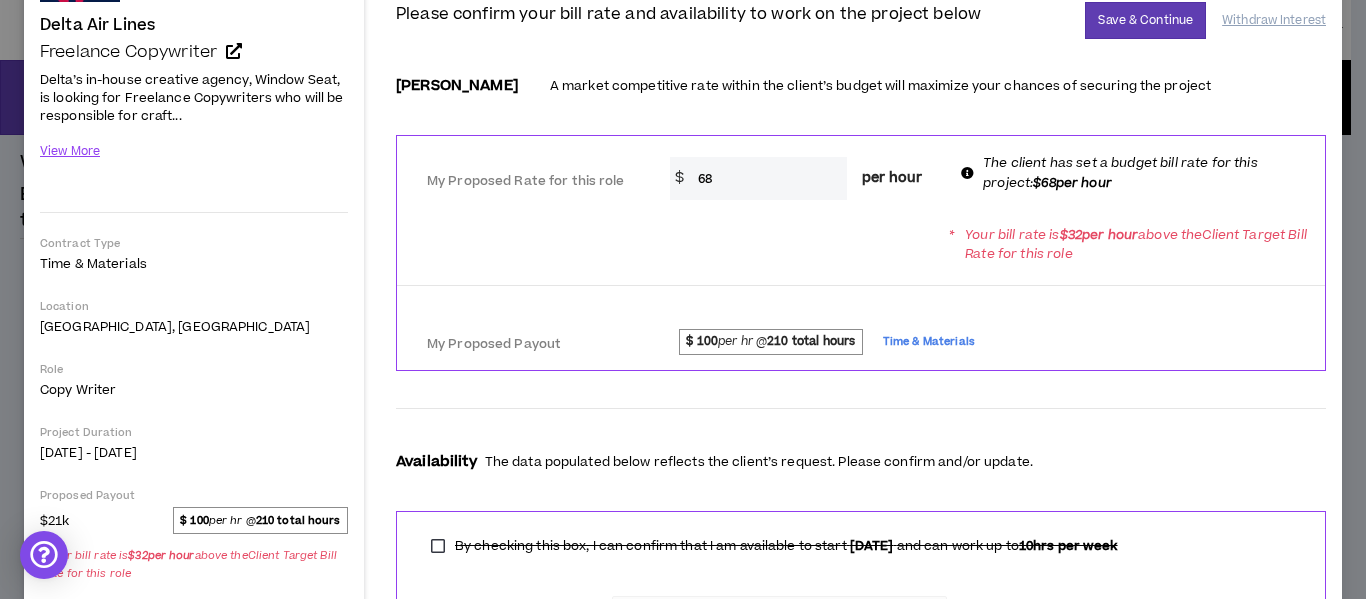 scroll, scrollTop: 75, scrollLeft: 0, axis: vertical 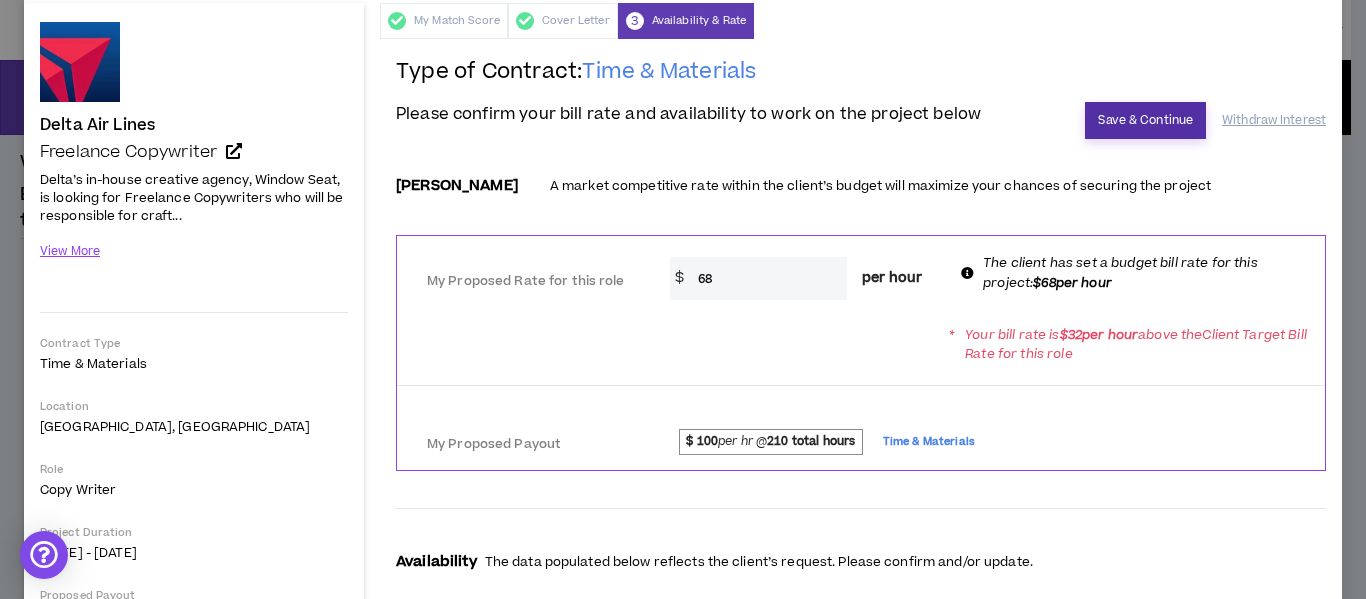 click on "Save & Continue" at bounding box center (1145, 120) 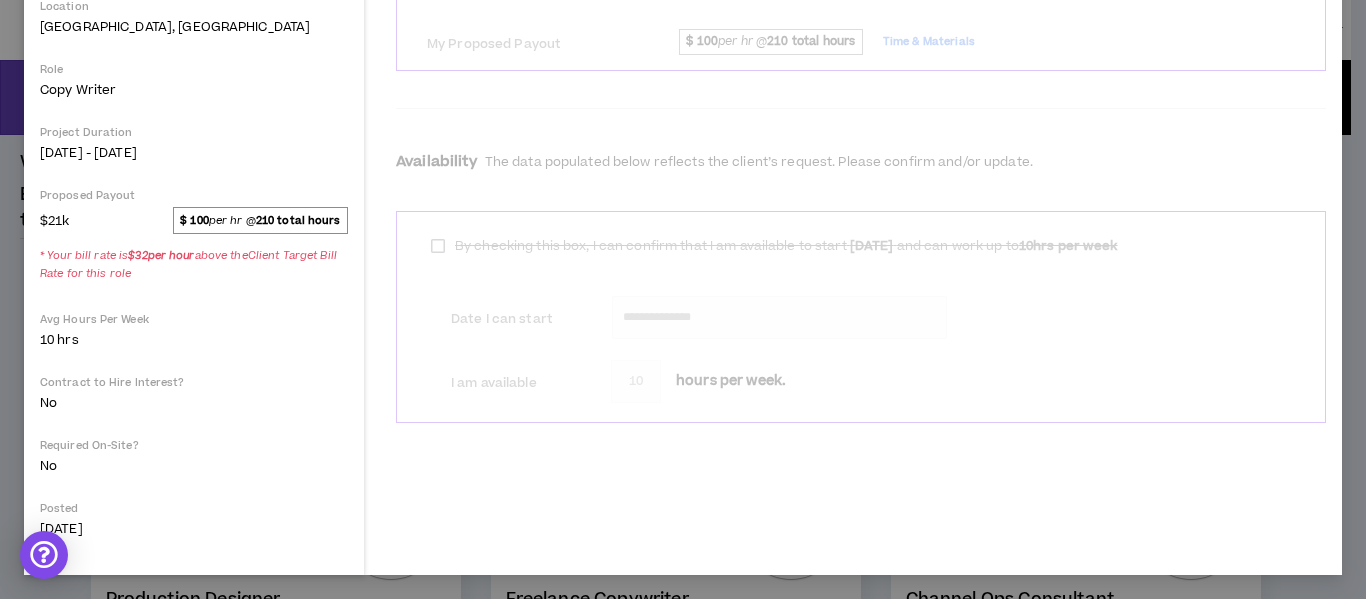 scroll, scrollTop: 0, scrollLeft: 0, axis: both 